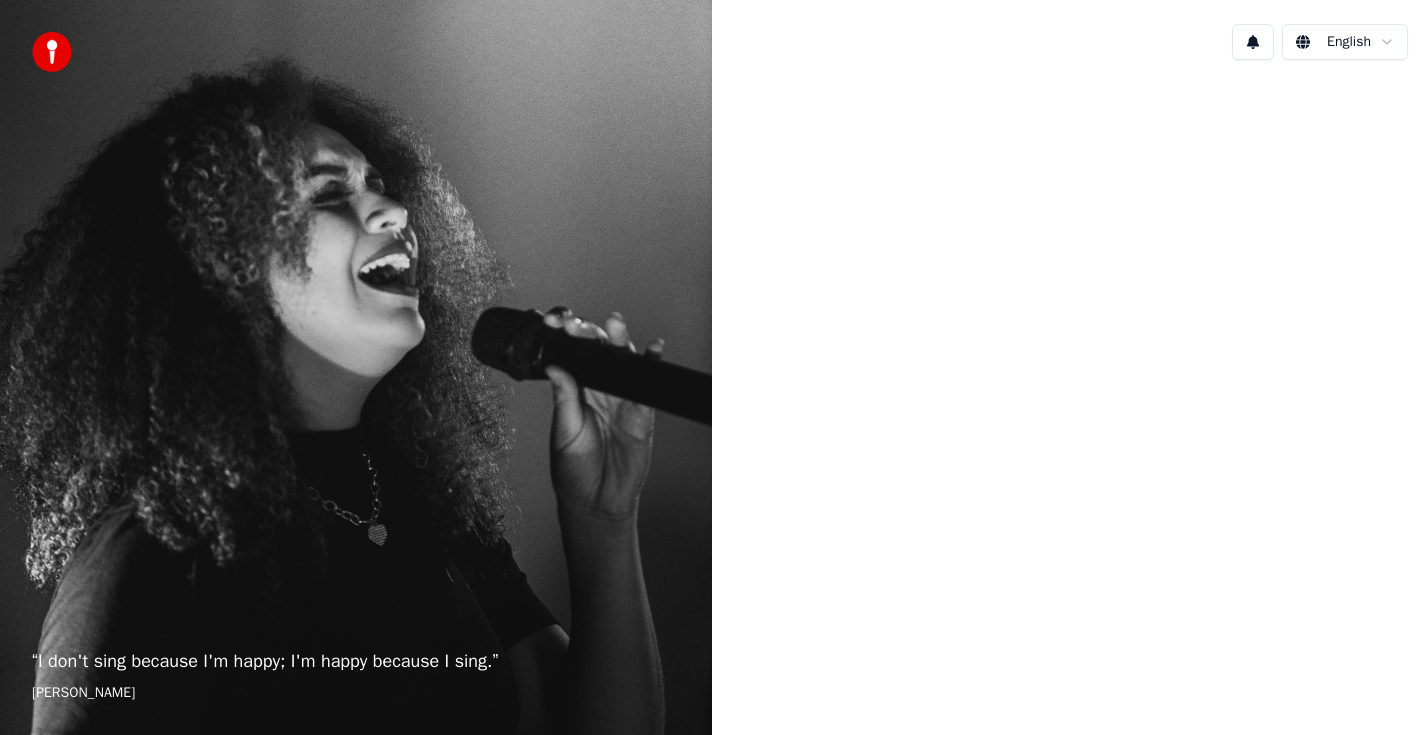 scroll, scrollTop: 0, scrollLeft: 0, axis: both 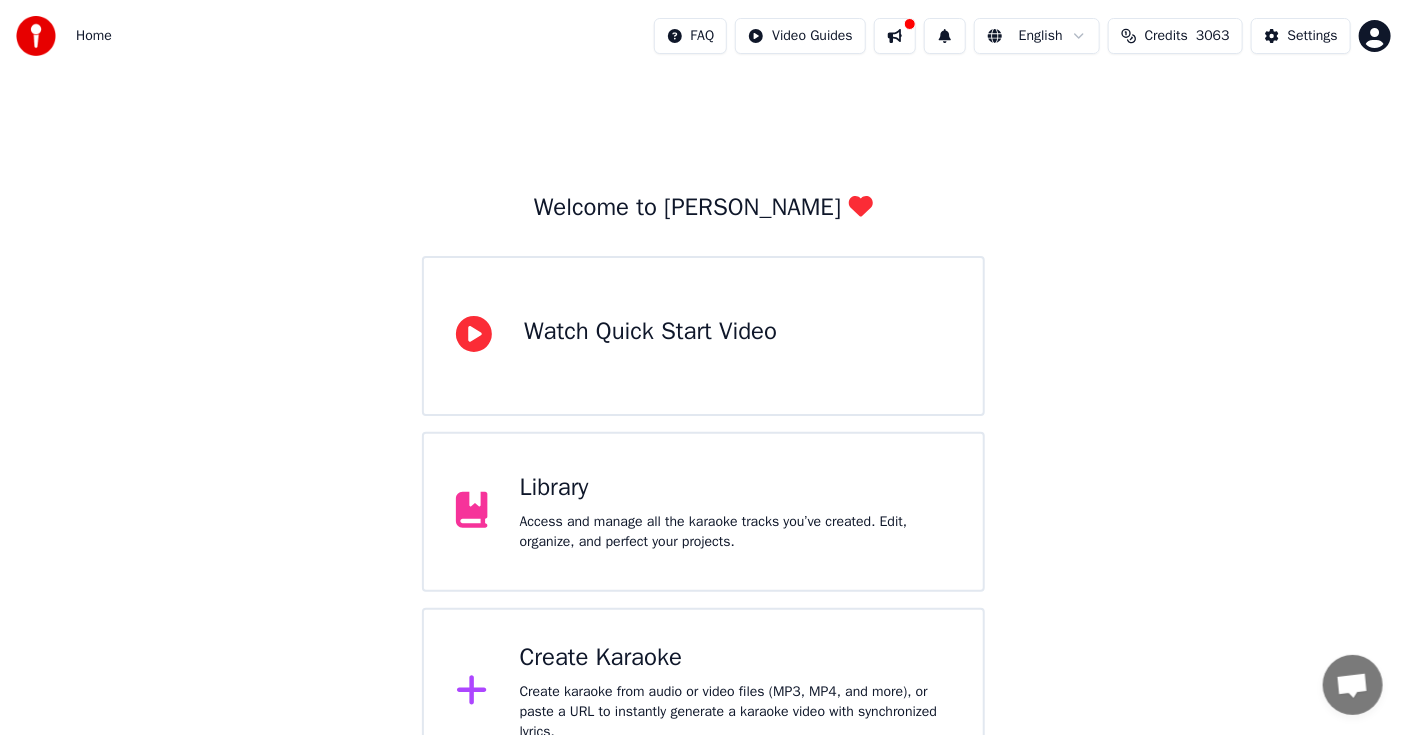 click on "Library" at bounding box center (735, 488) 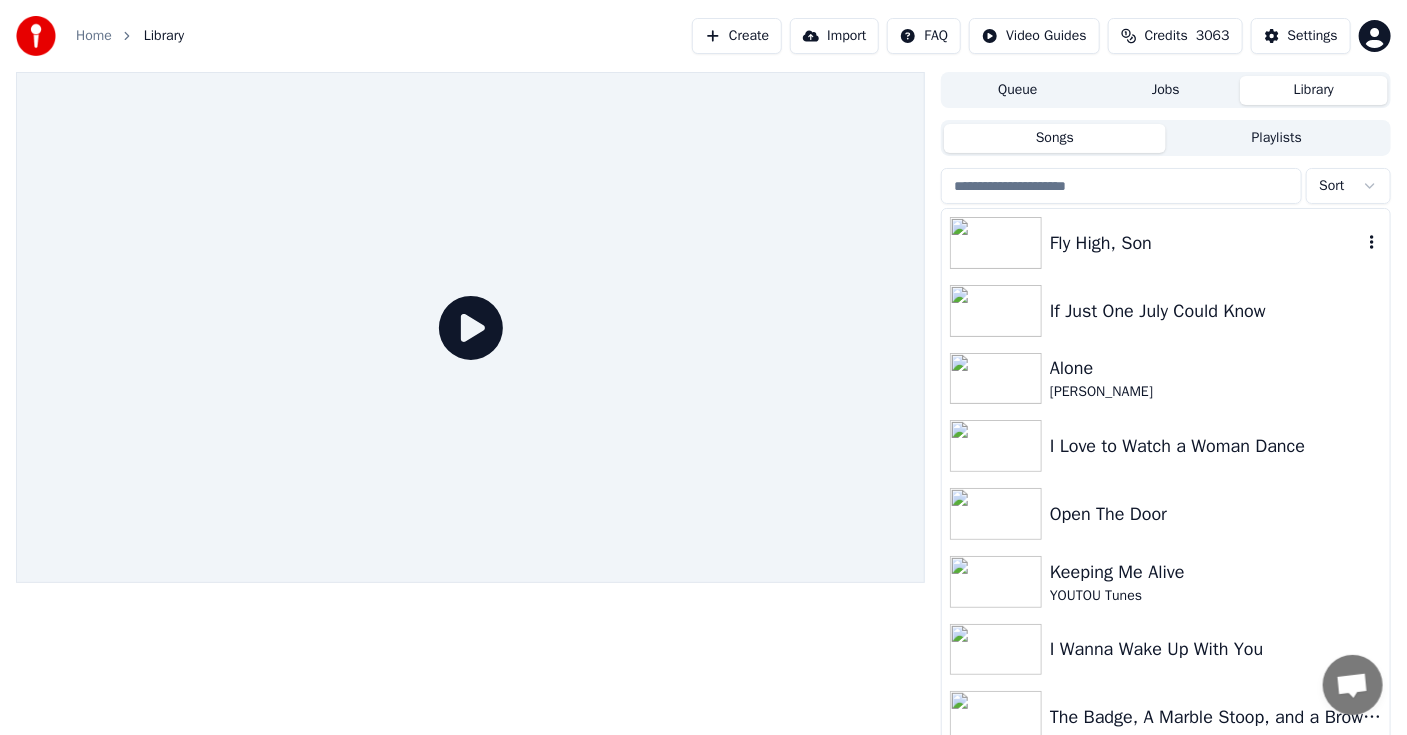 click at bounding box center (996, 243) 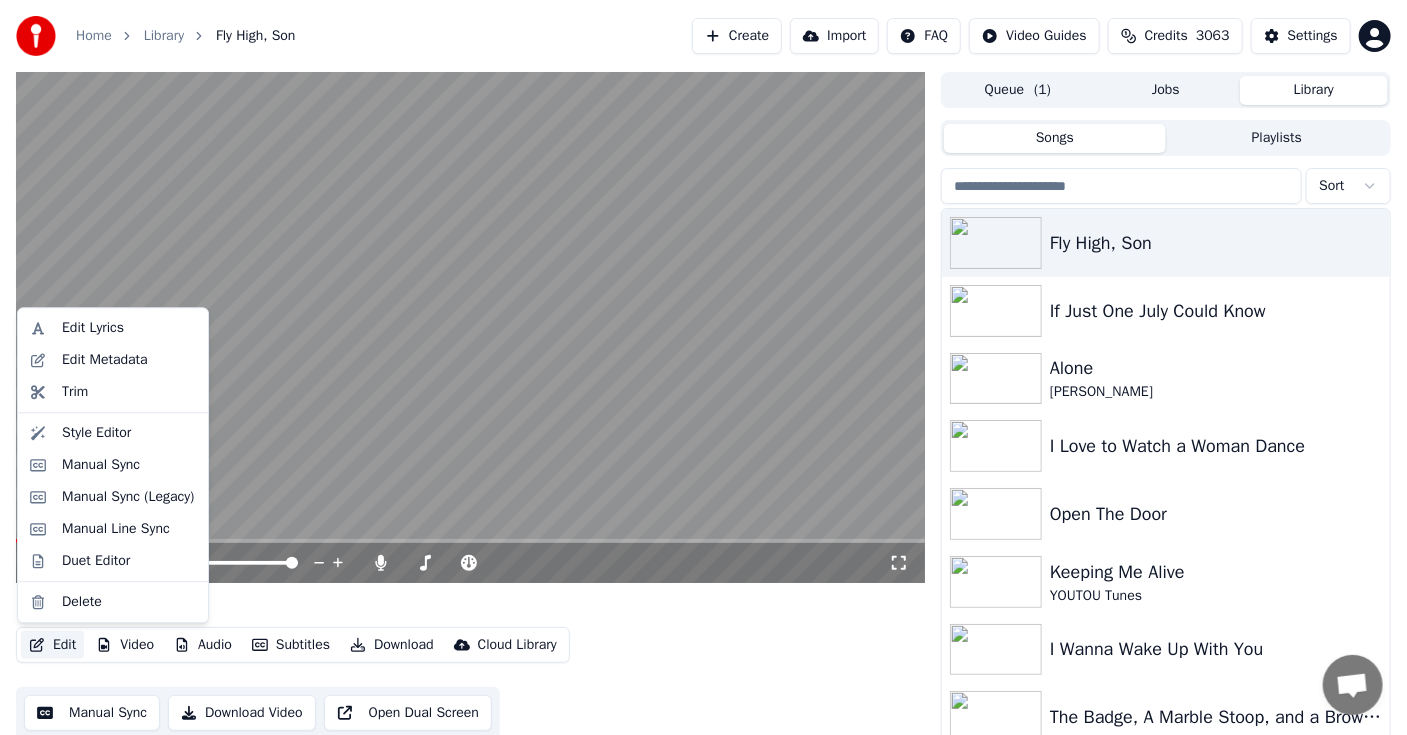 click on "Edit" at bounding box center [52, 645] 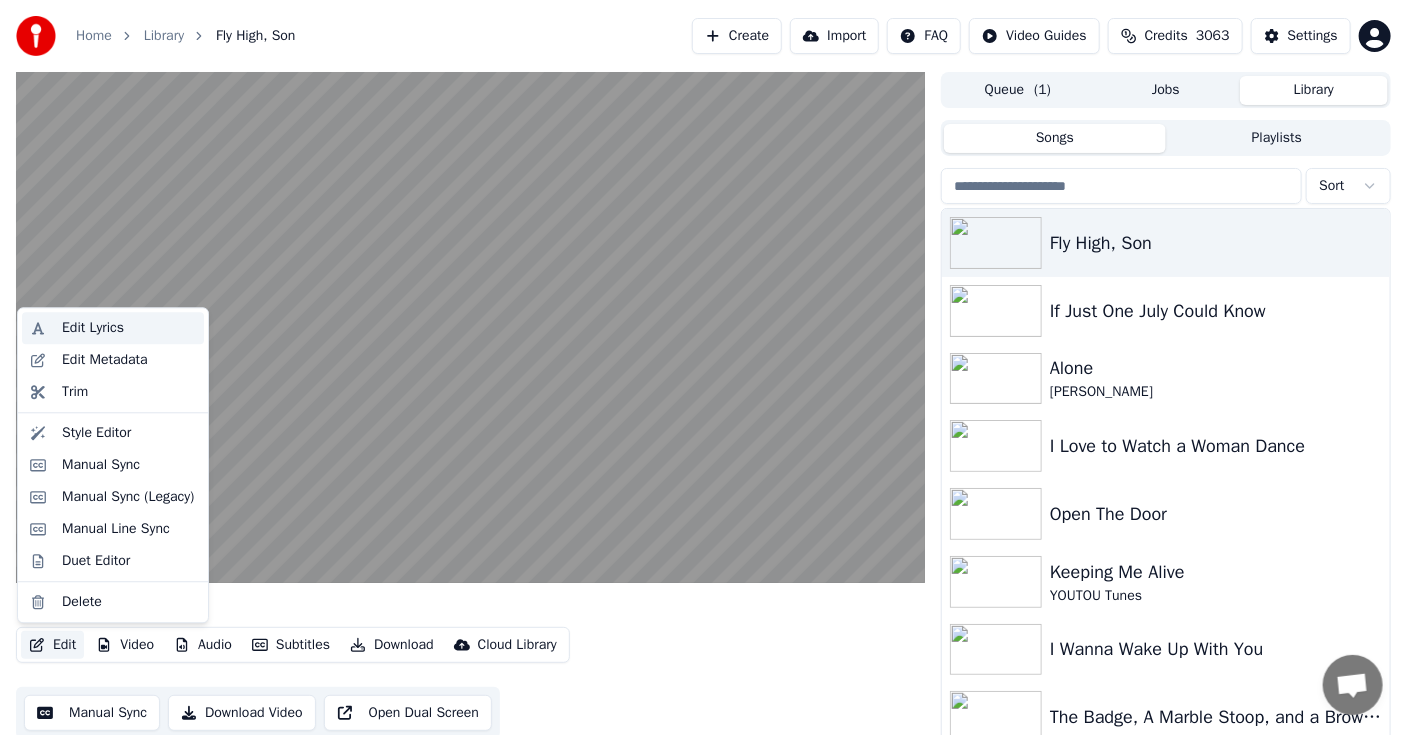 click on "Edit Lyrics" at bounding box center (93, 328) 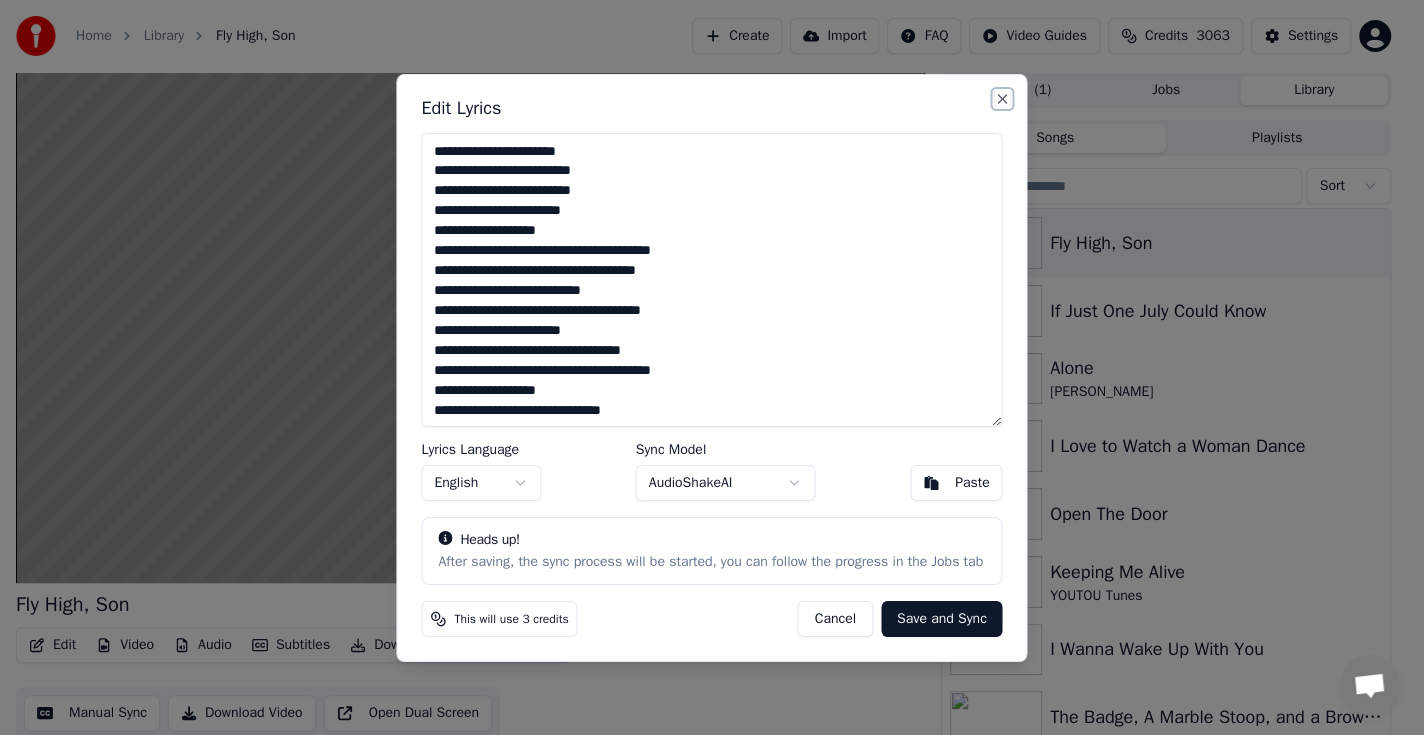 click on "Close" at bounding box center [1003, 98] 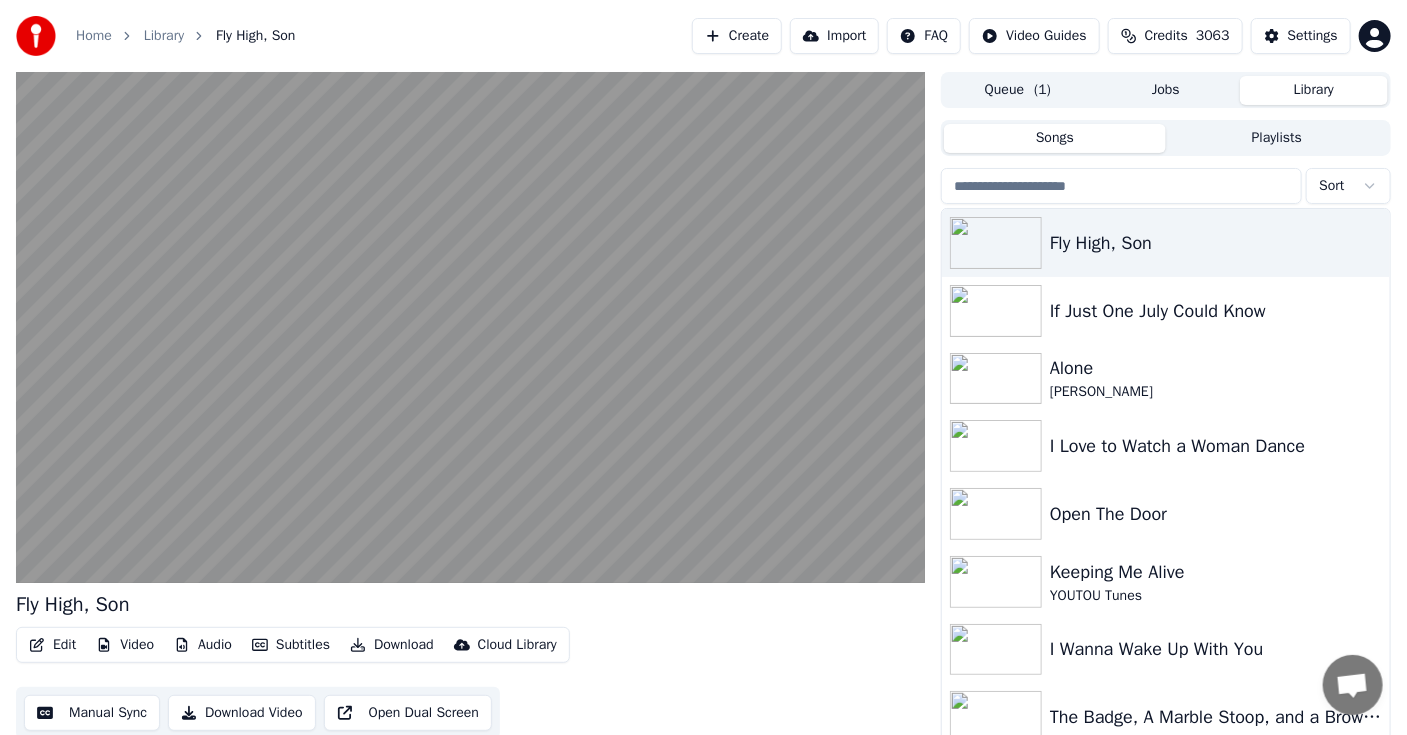 click on "Edit" at bounding box center (52, 645) 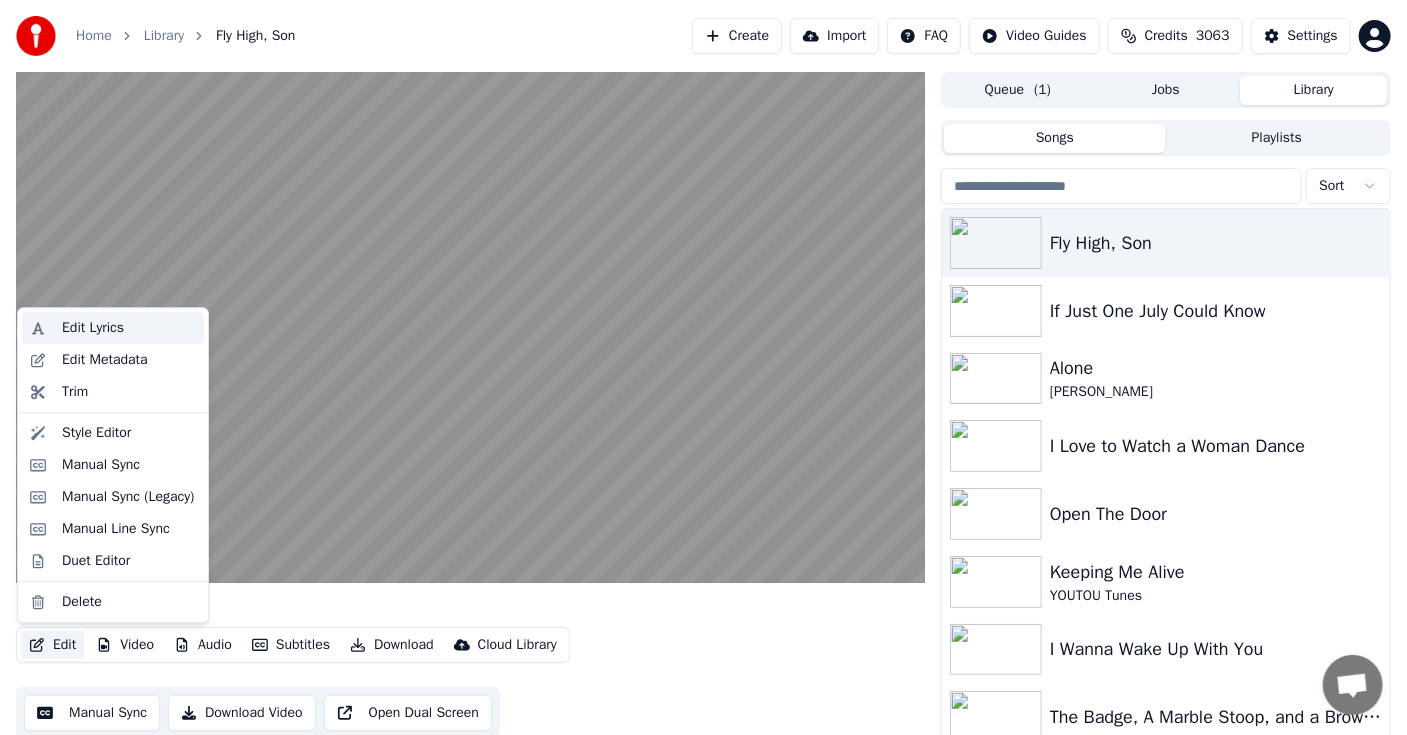 click on "Edit Lyrics" at bounding box center [93, 328] 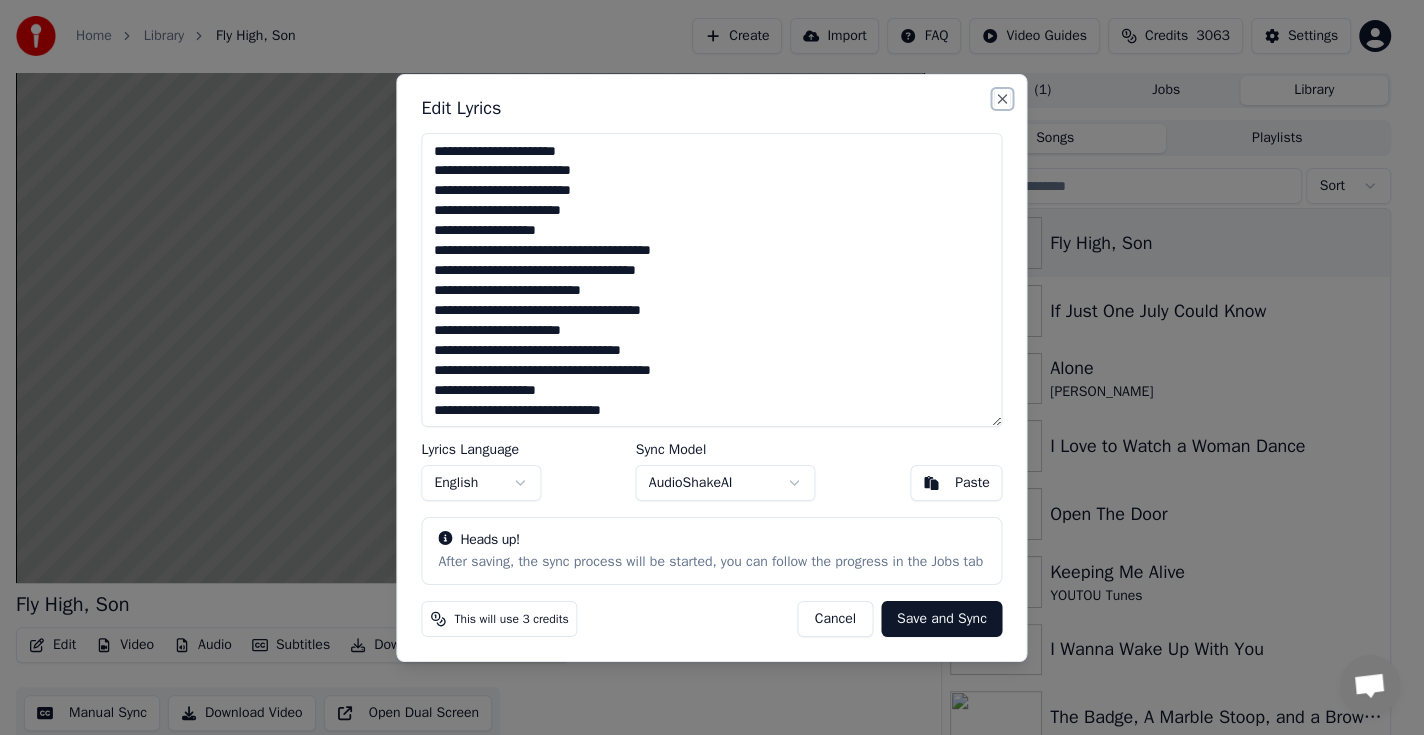 click on "Close" at bounding box center (1003, 98) 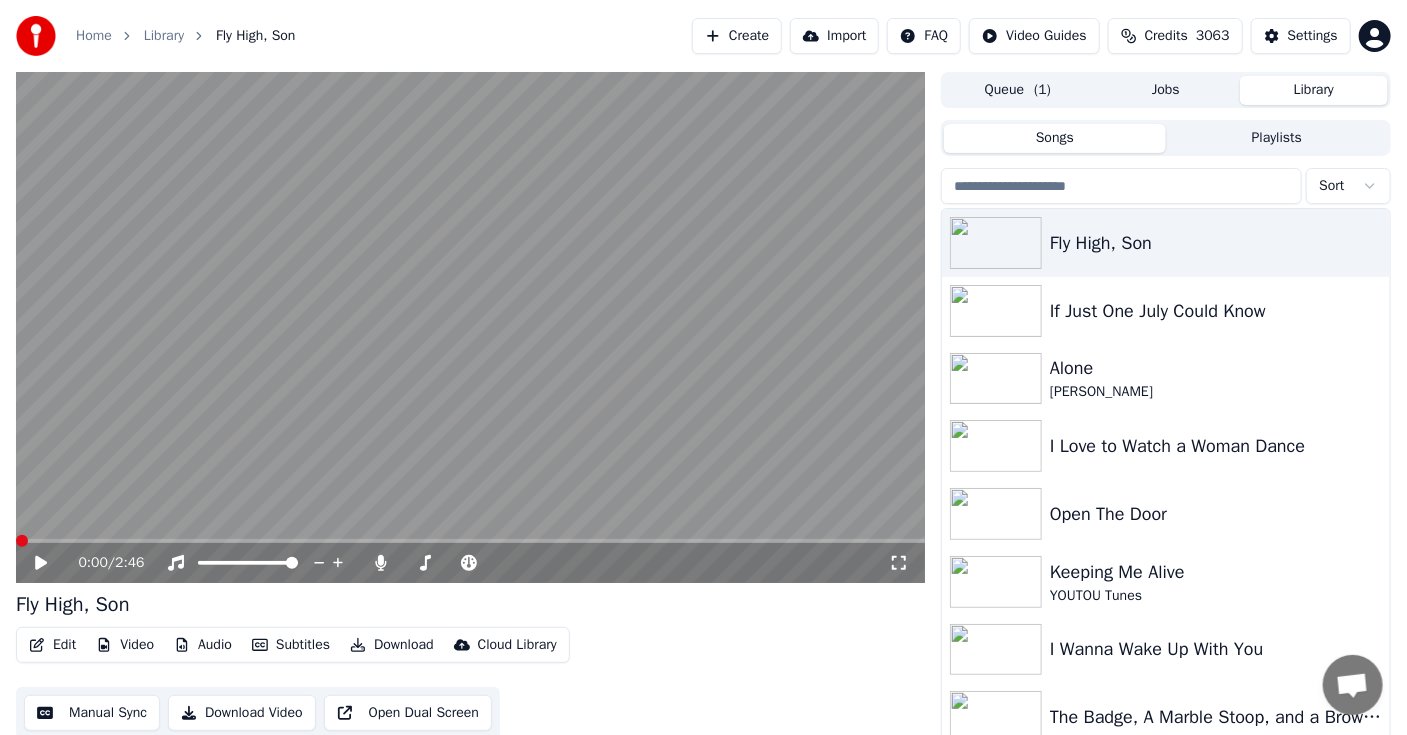 click at bounding box center [22, 541] 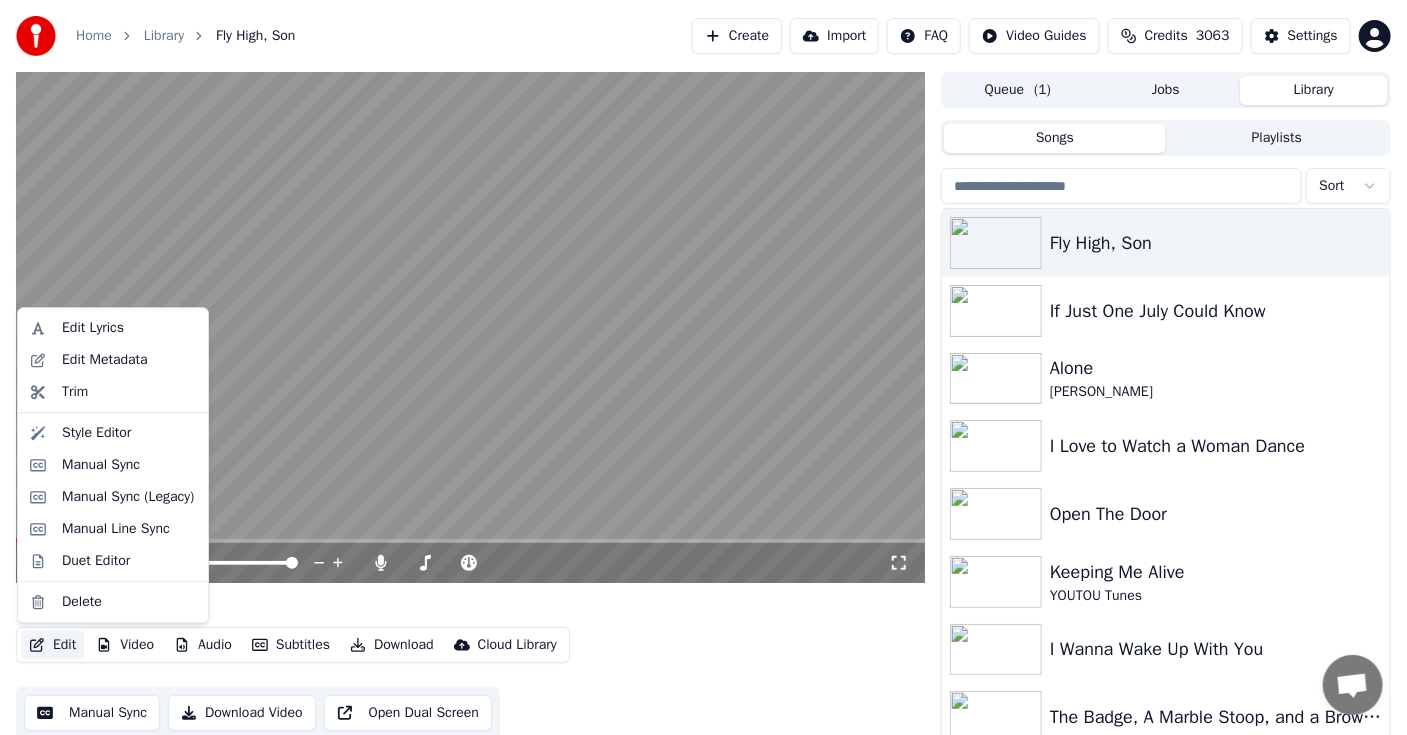click on "Edit" at bounding box center [52, 645] 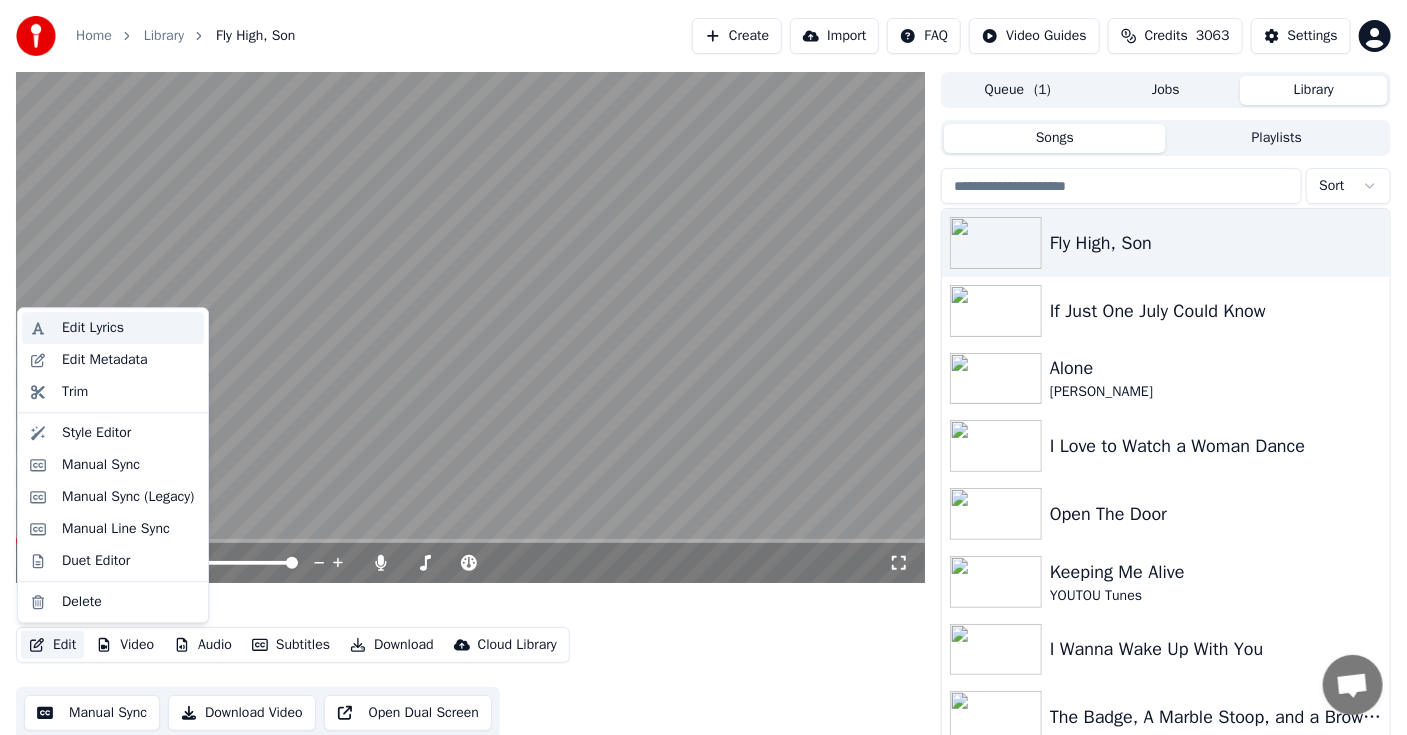 click on "Edit Lyrics" at bounding box center (93, 328) 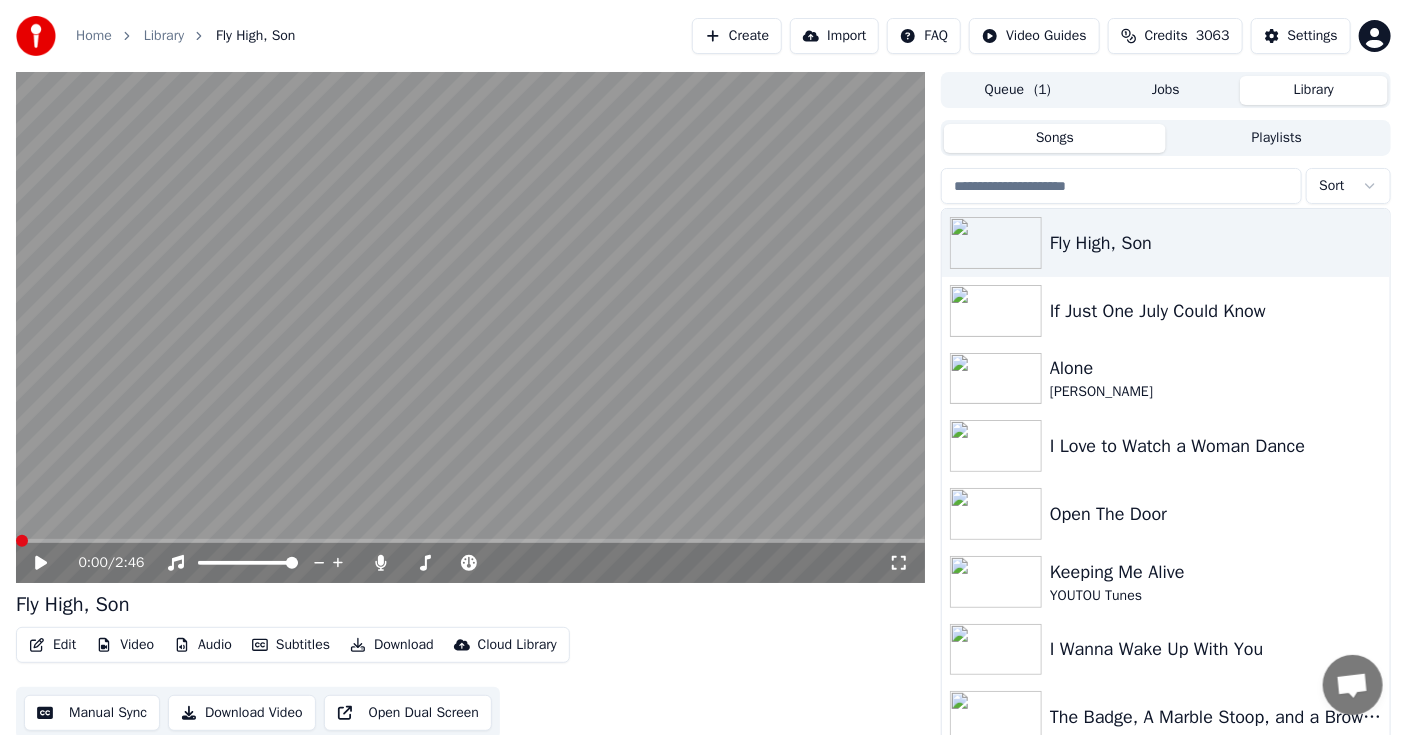 click 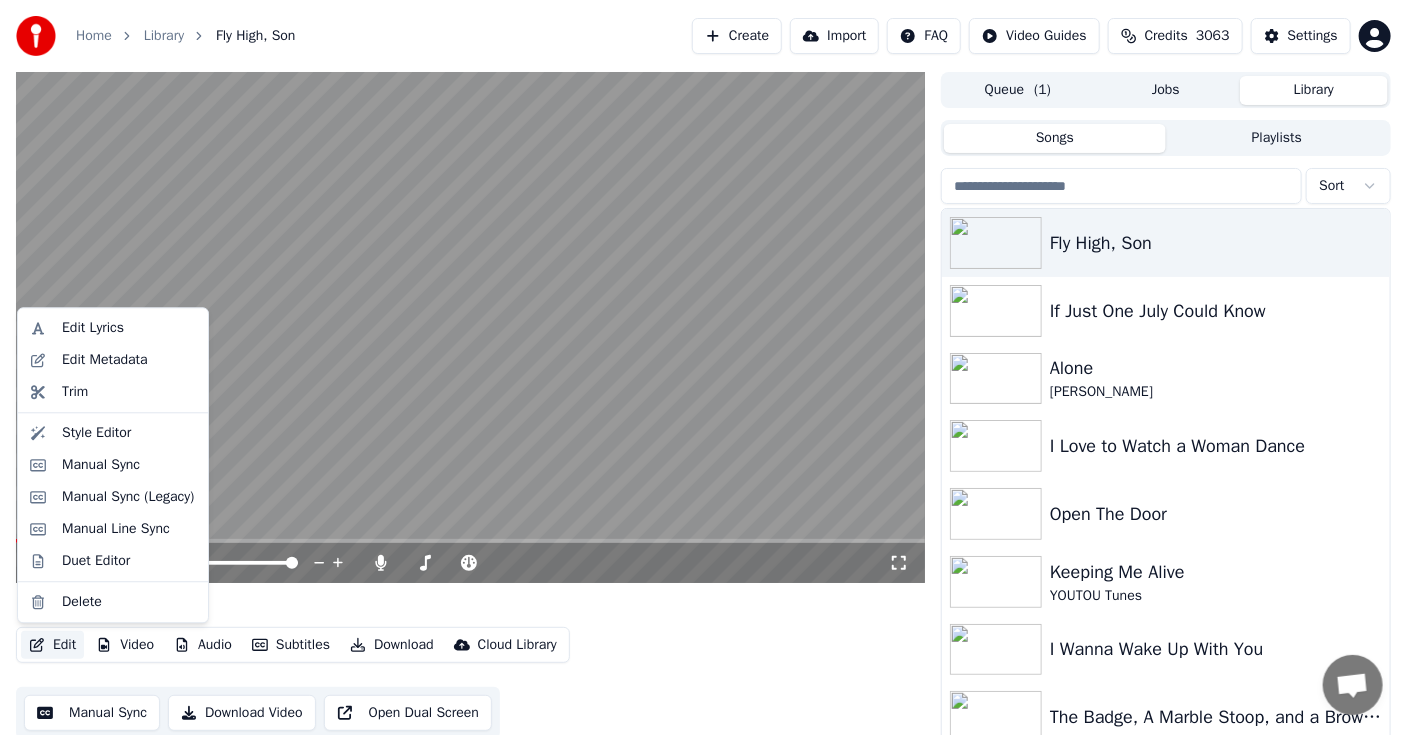 click on "Edit" at bounding box center [52, 645] 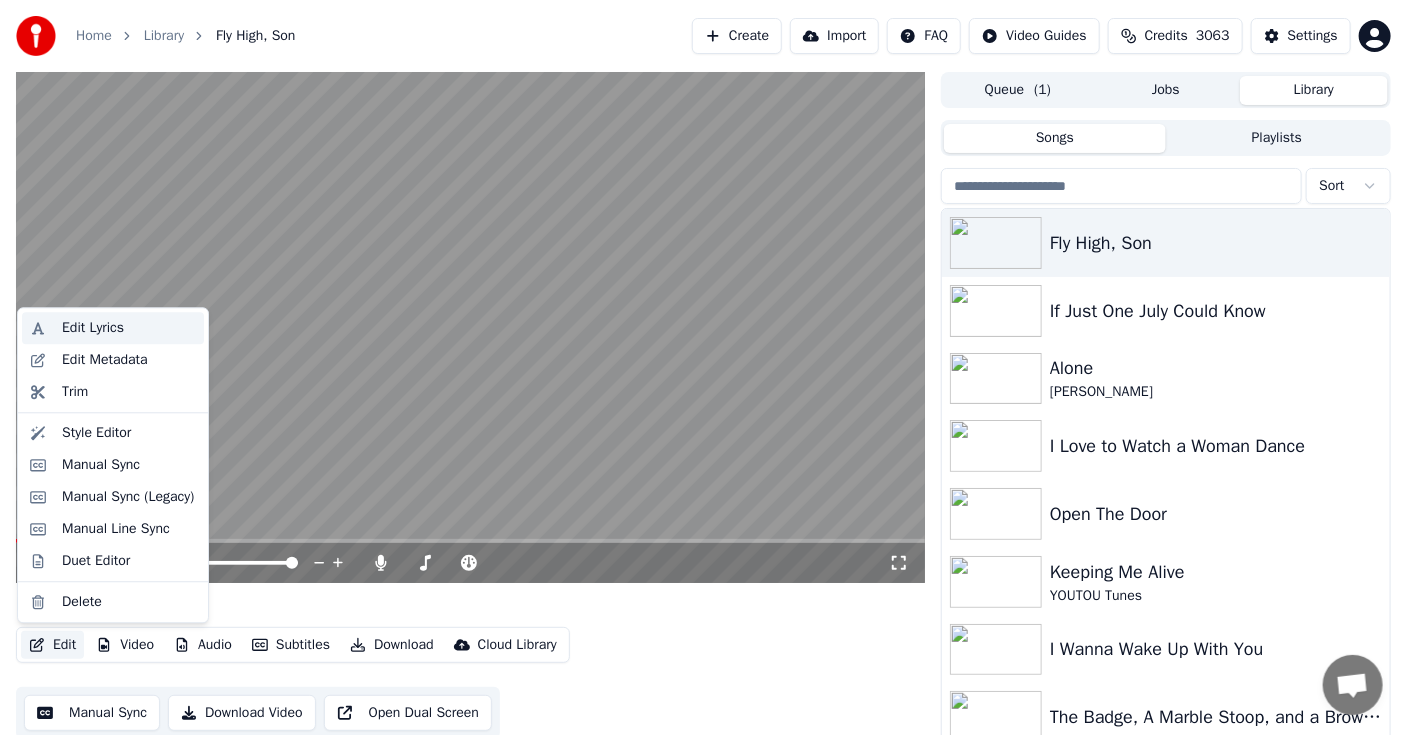 click on "Edit Lyrics" at bounding box center (93, 328) 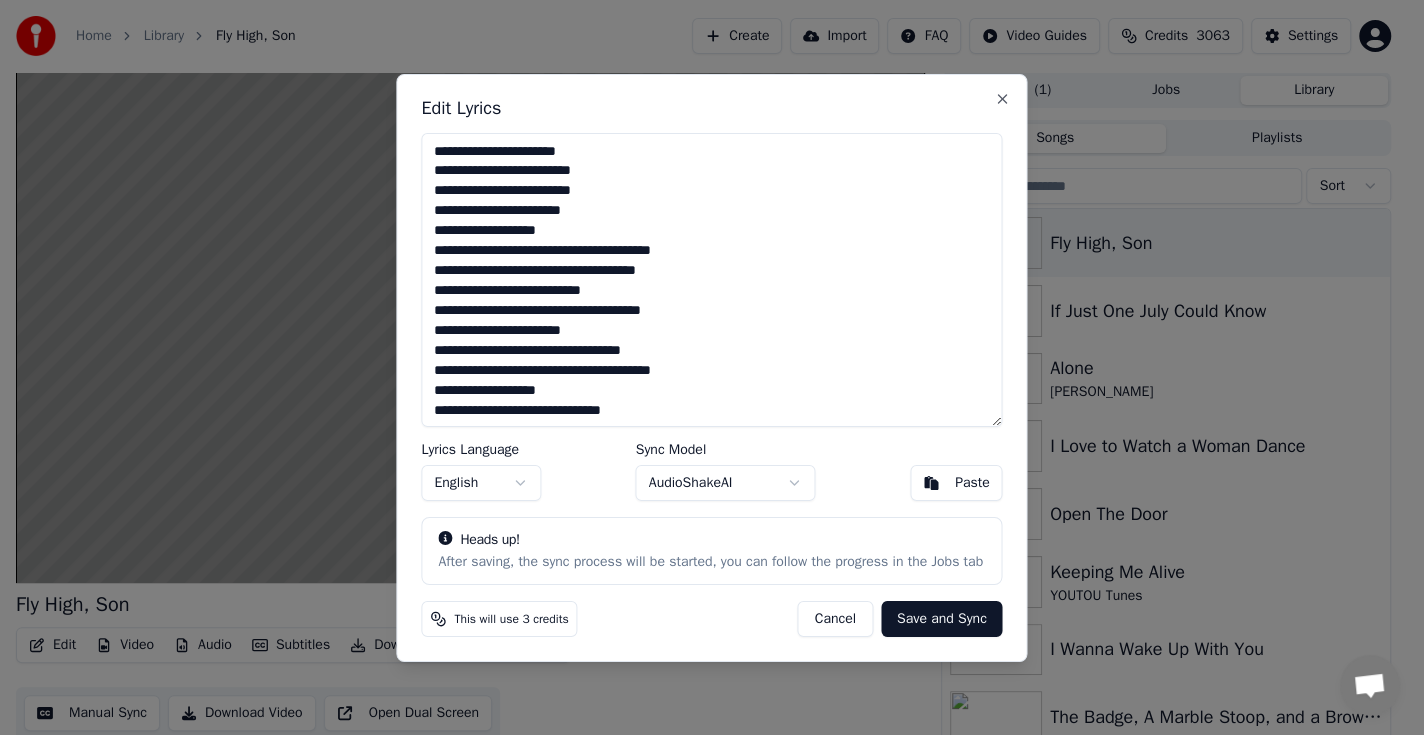click on "**********" at bounding box center [711, 279] 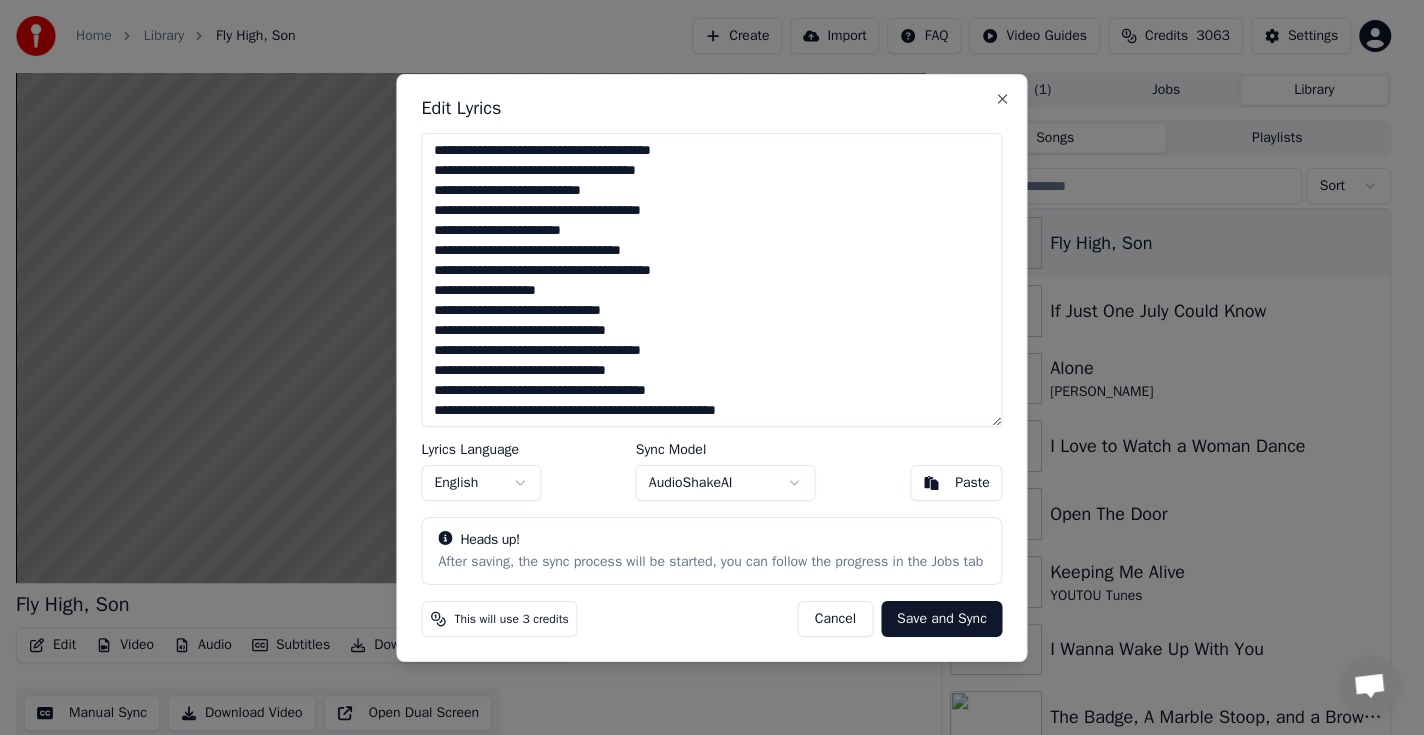 scroll, scrollTop: 124, scrollLeft: 0, axis: vertical 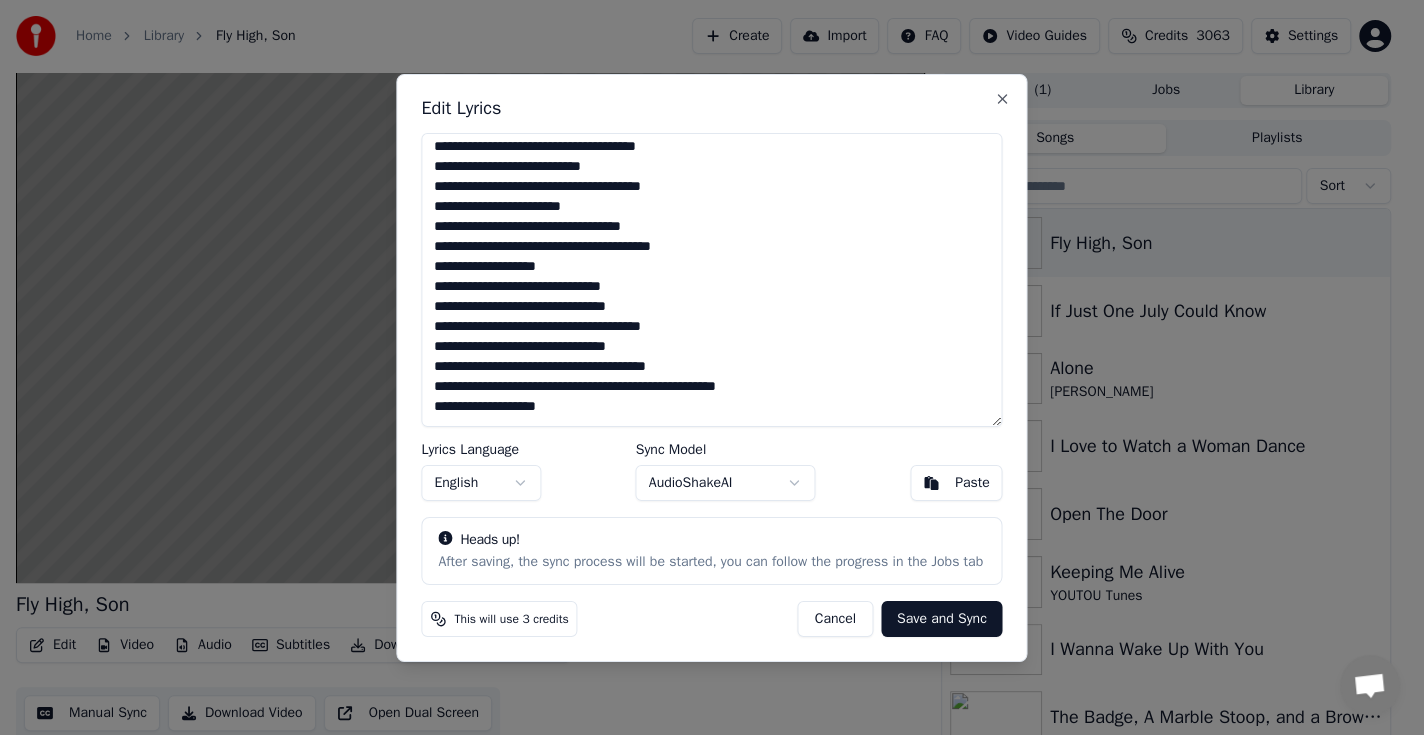 type on "**********" 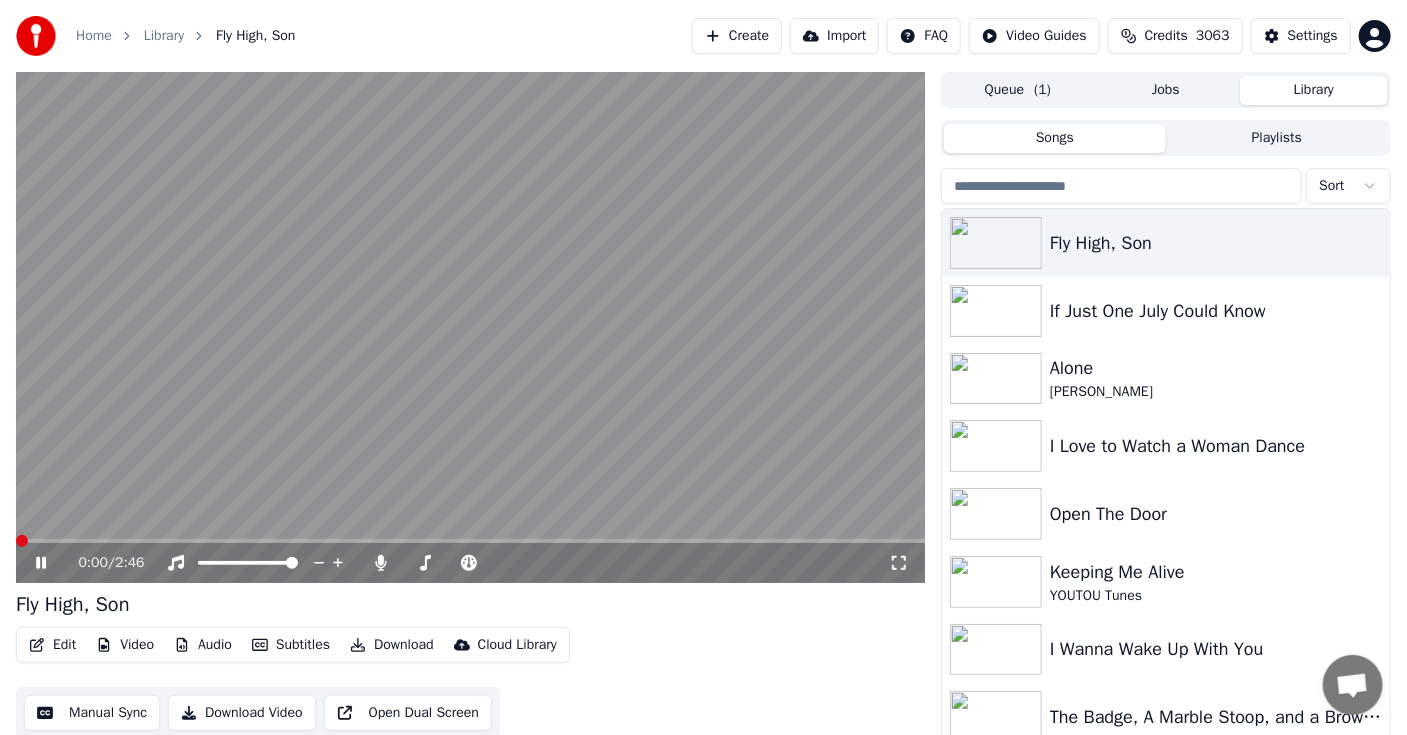 click at bounding box center (22, 541) 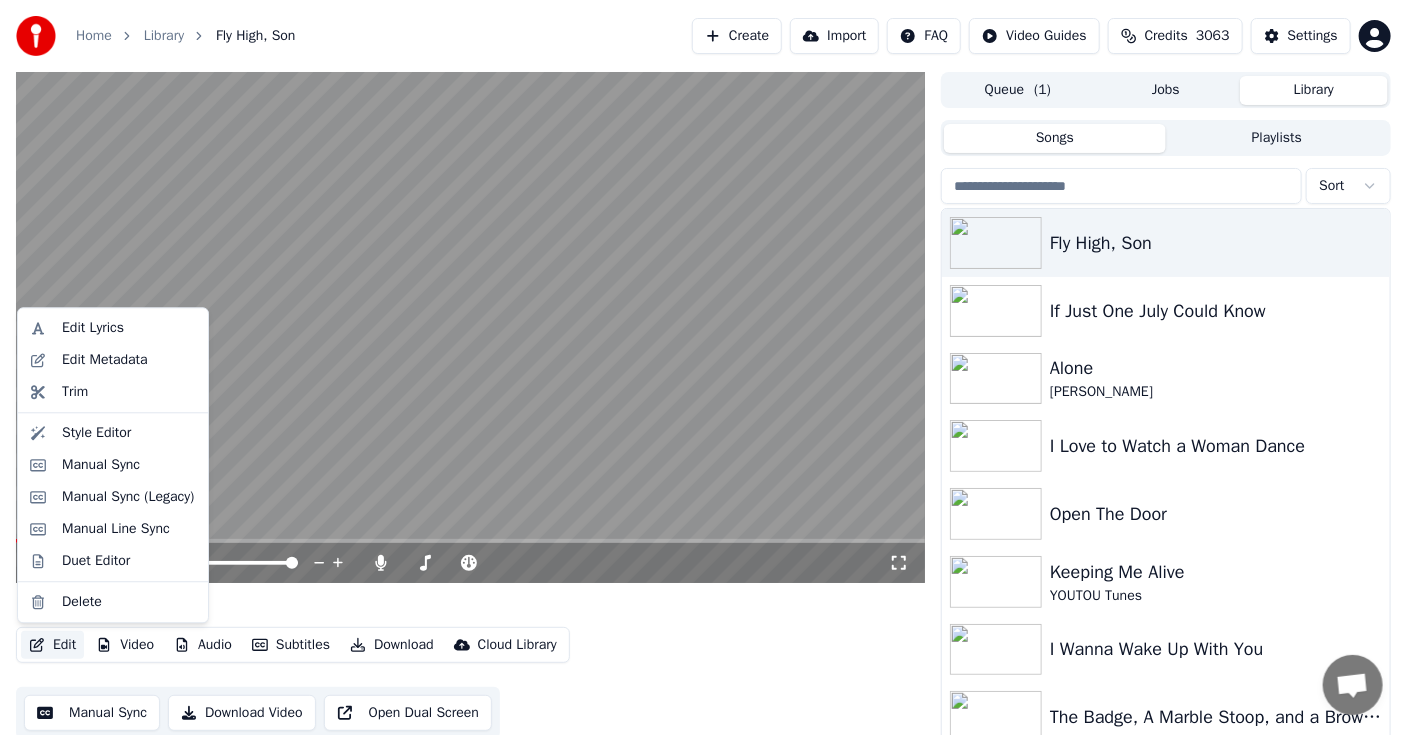click on "Edit" at bounding box center (52, 645) 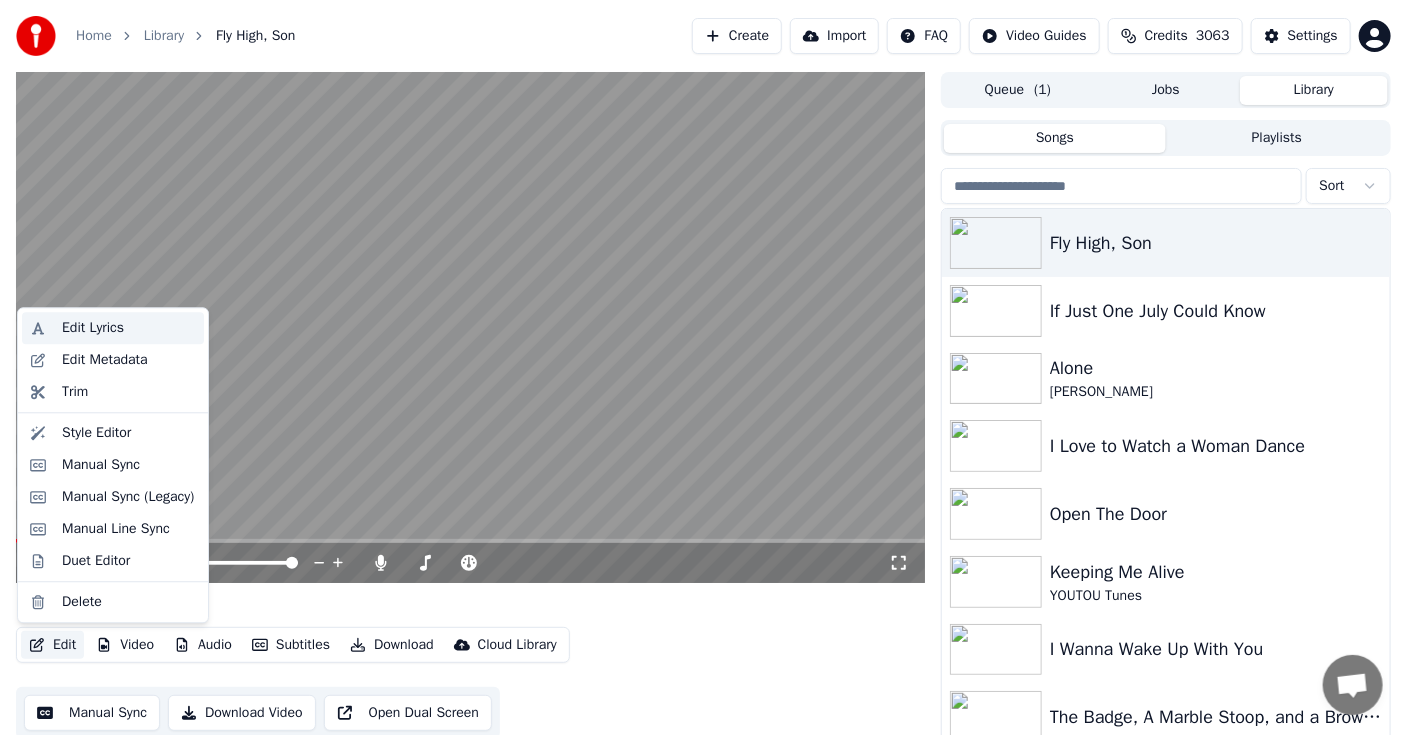 click on "Edit Lyrics" at bounding box center [93, 328] 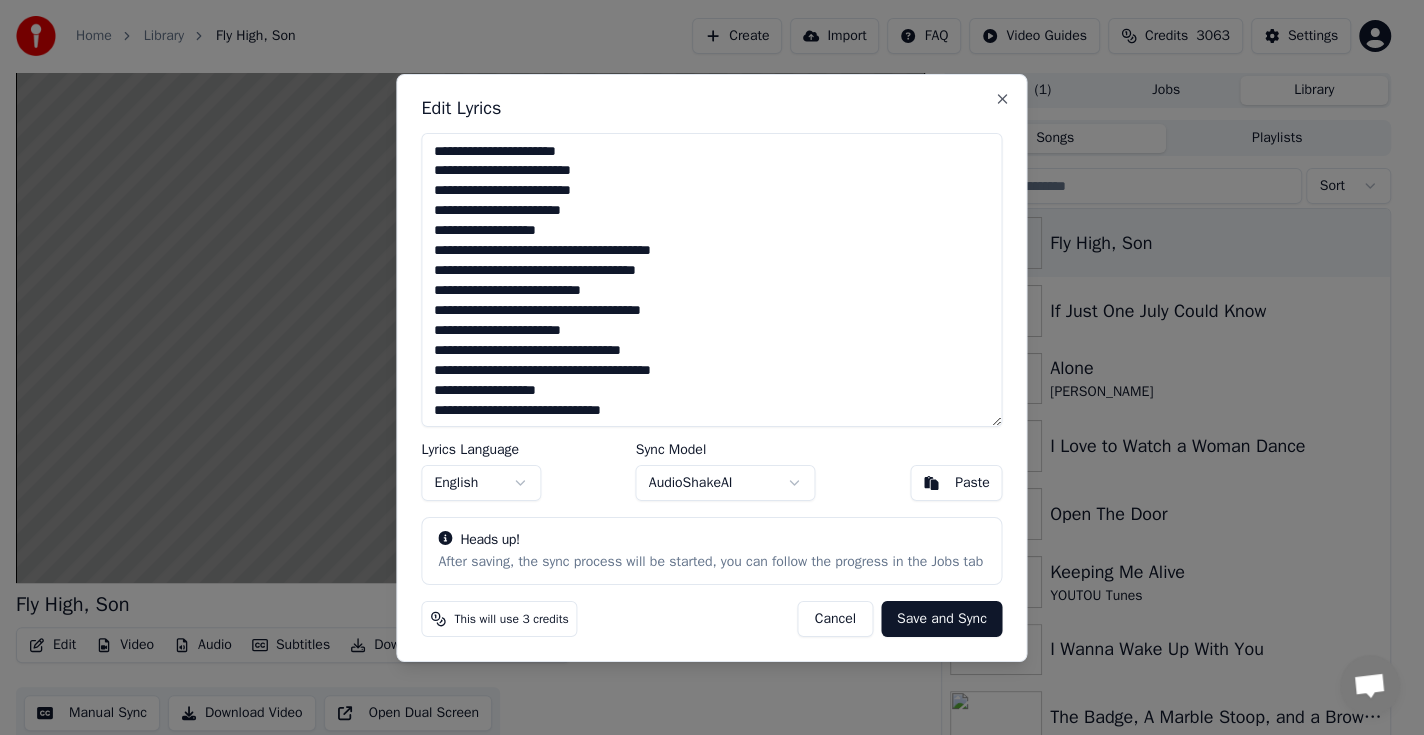 click on "**********" at bounding box center (711, 279) 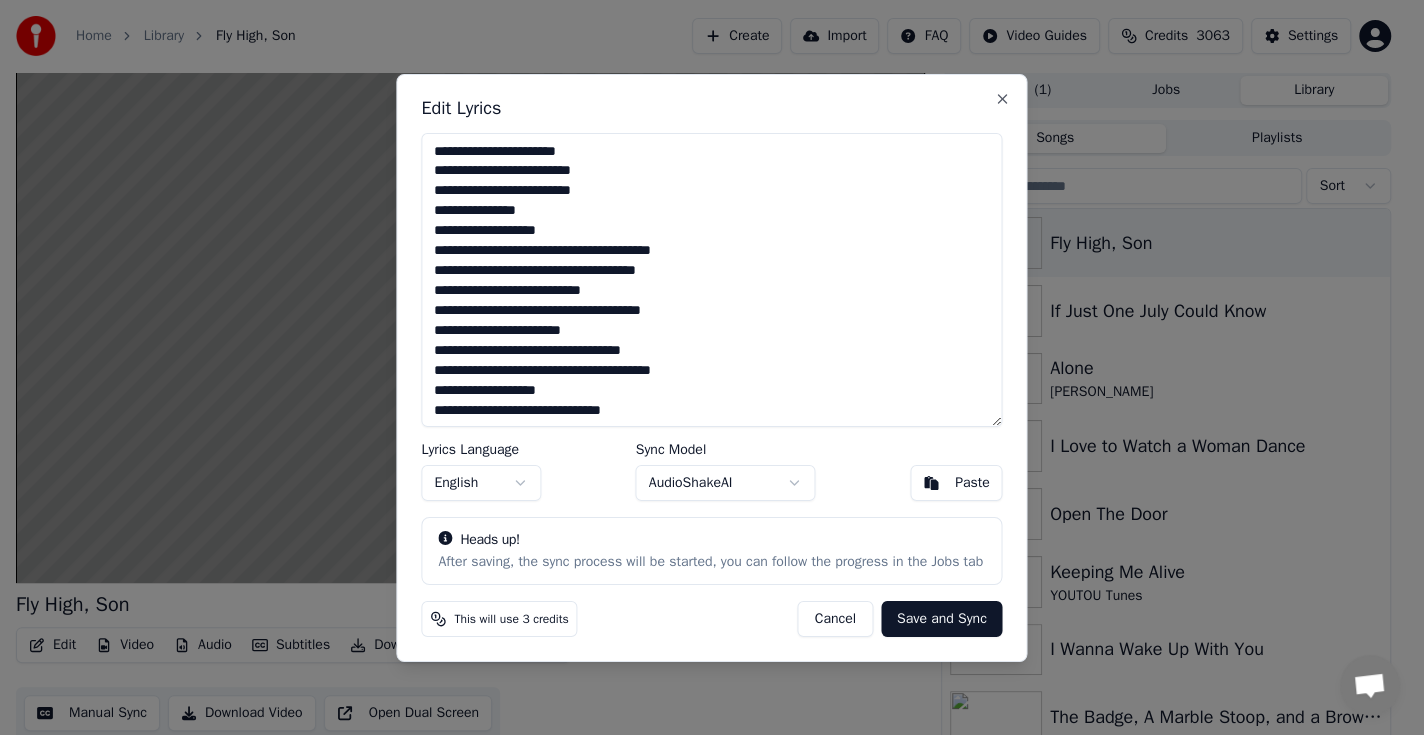 drag, startPoint x: 434, startPoint y: 310, endPoint x: 505, endPoint y: 317, distance: 71.34424 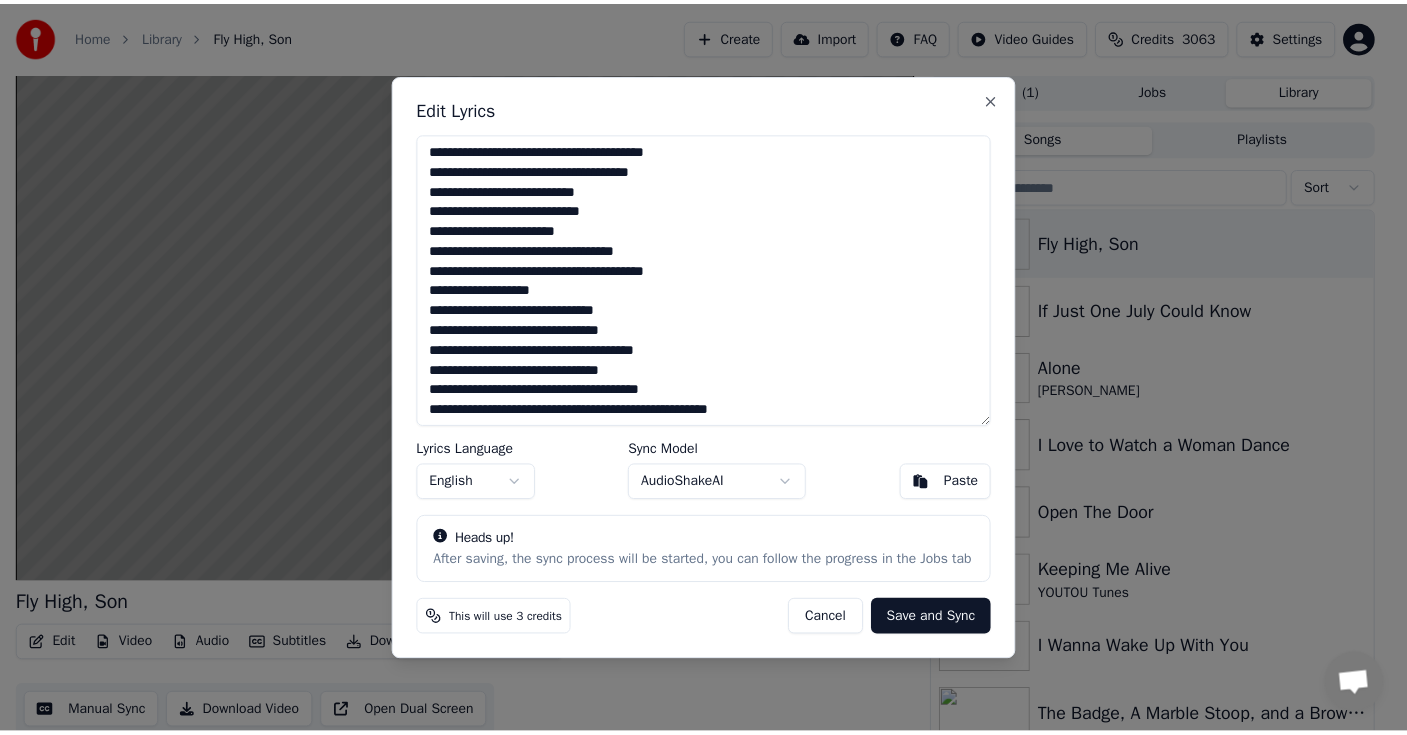 scroll, scrollTop: 124, scrollLeft: 0, axis: vertical 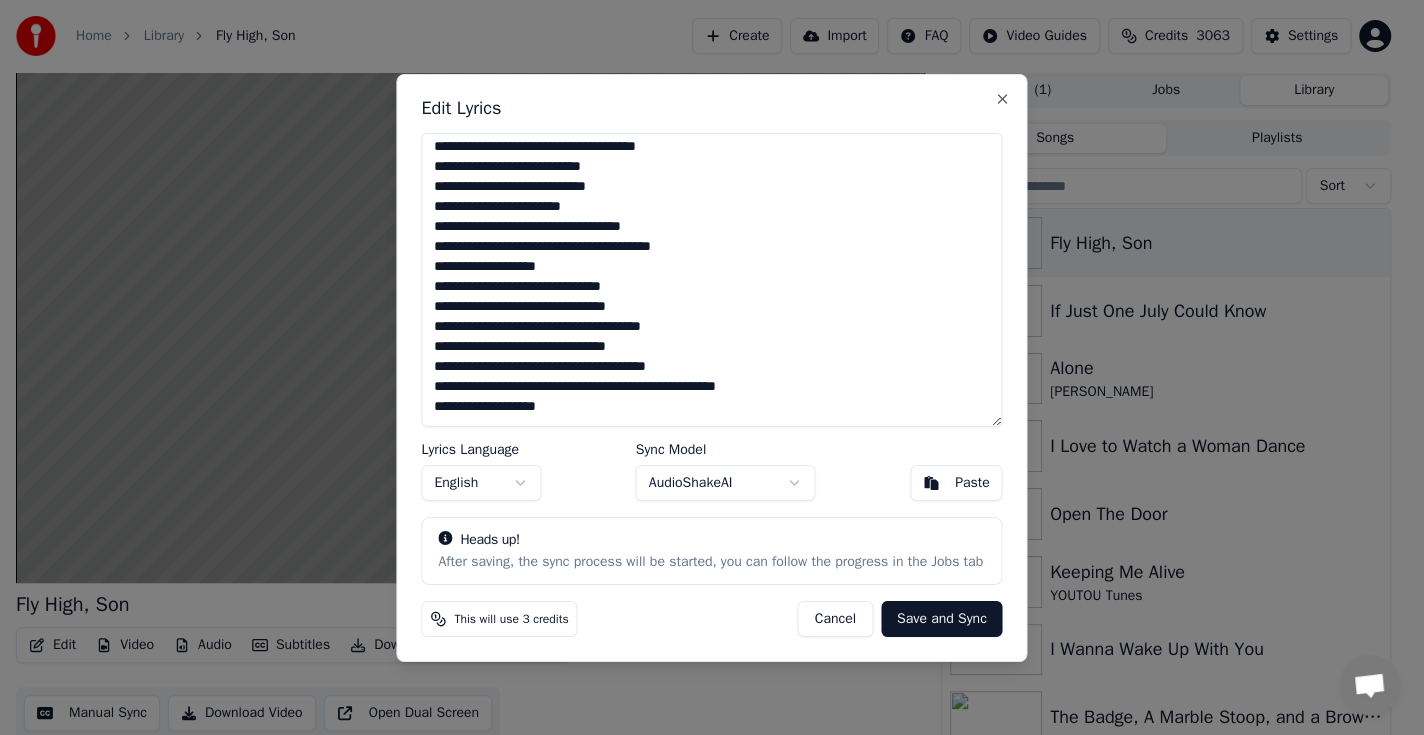 type on "**********" 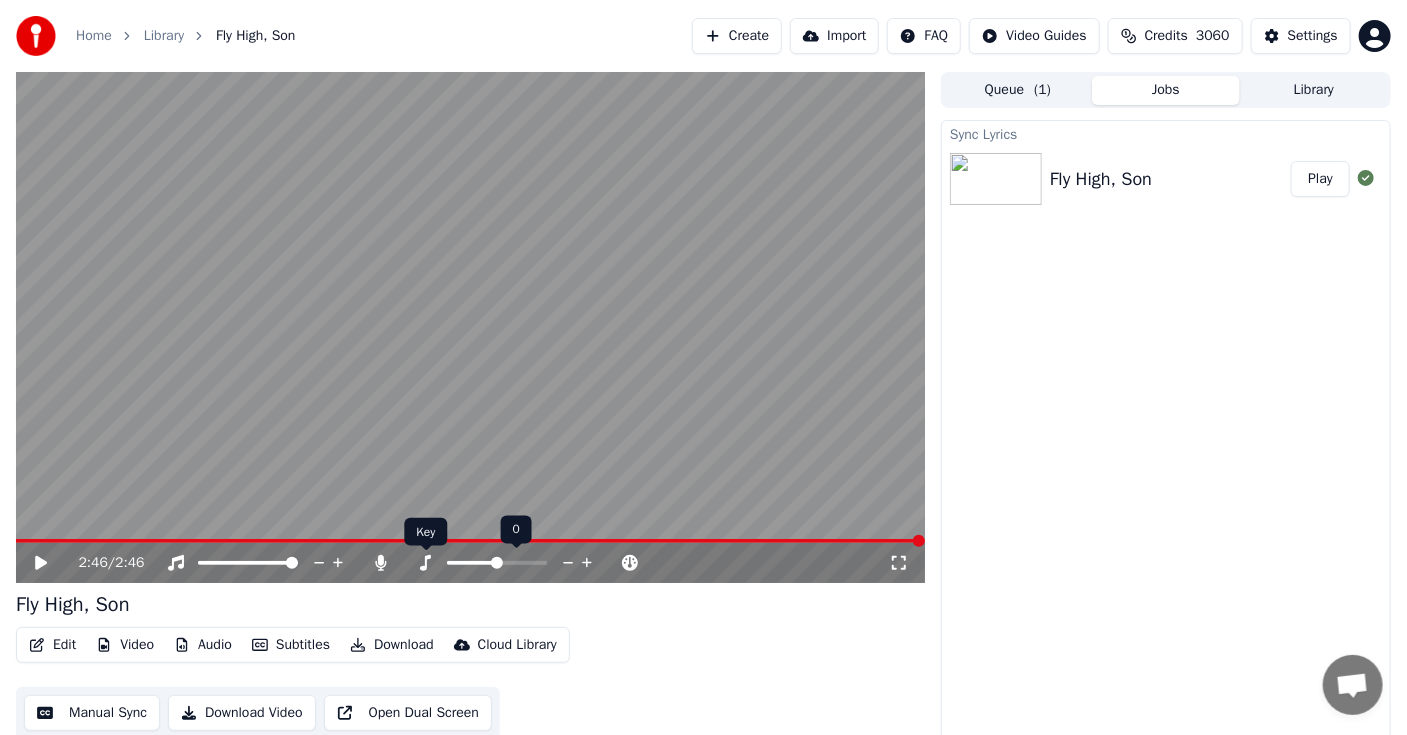 click 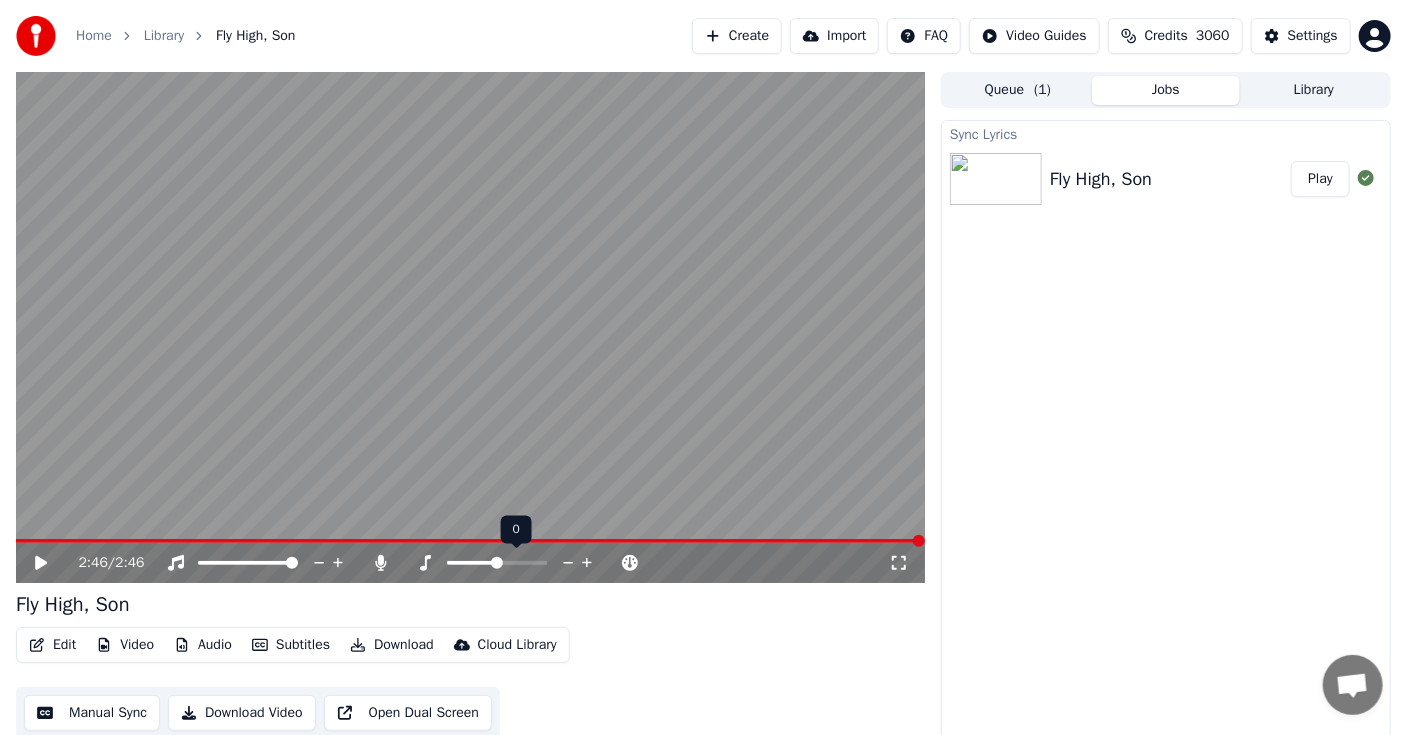 click 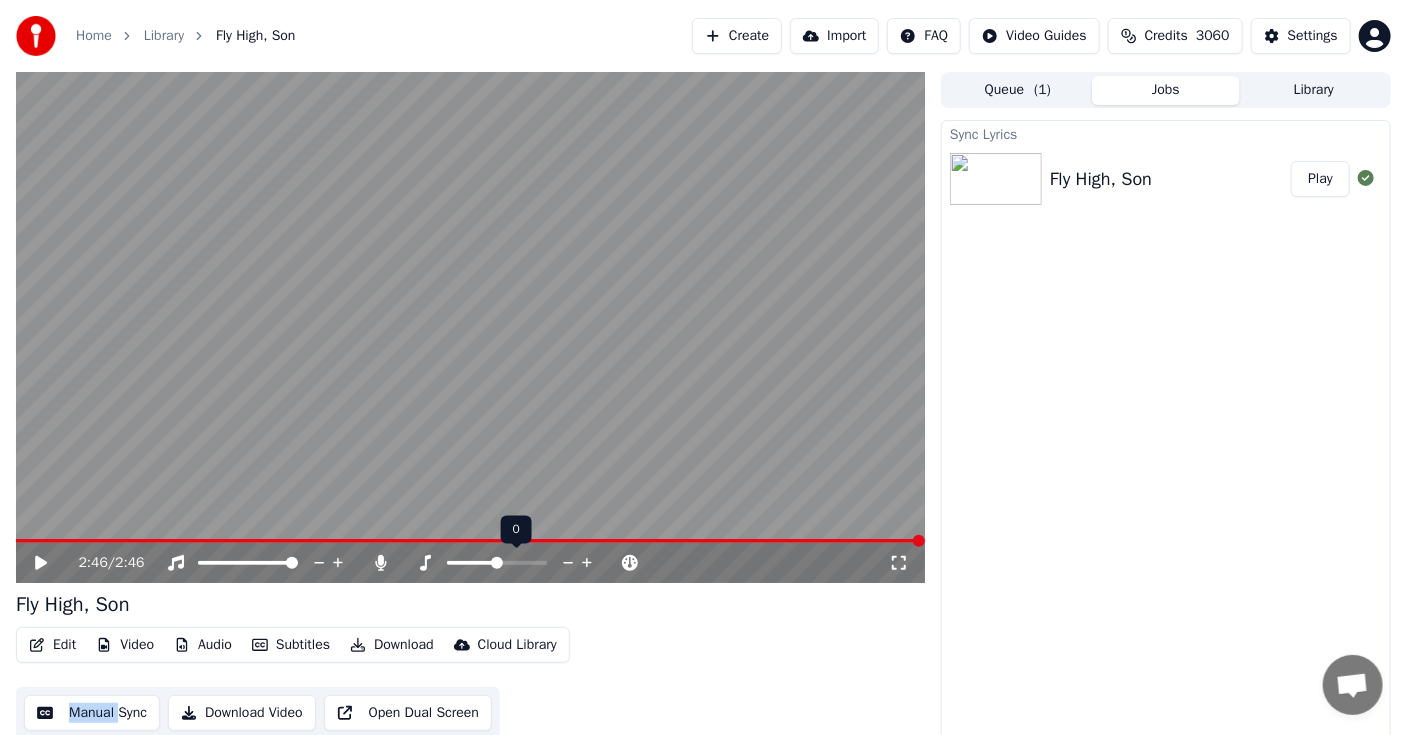 click 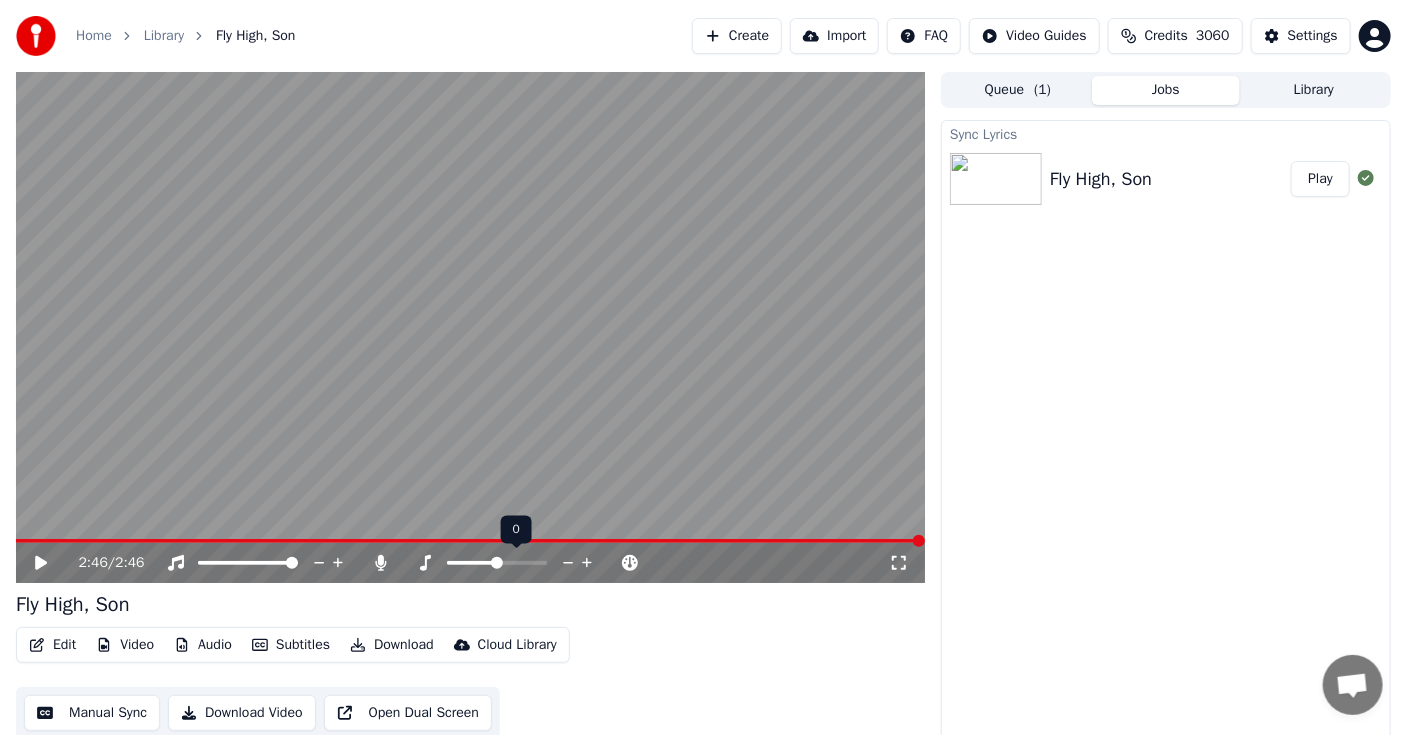 click 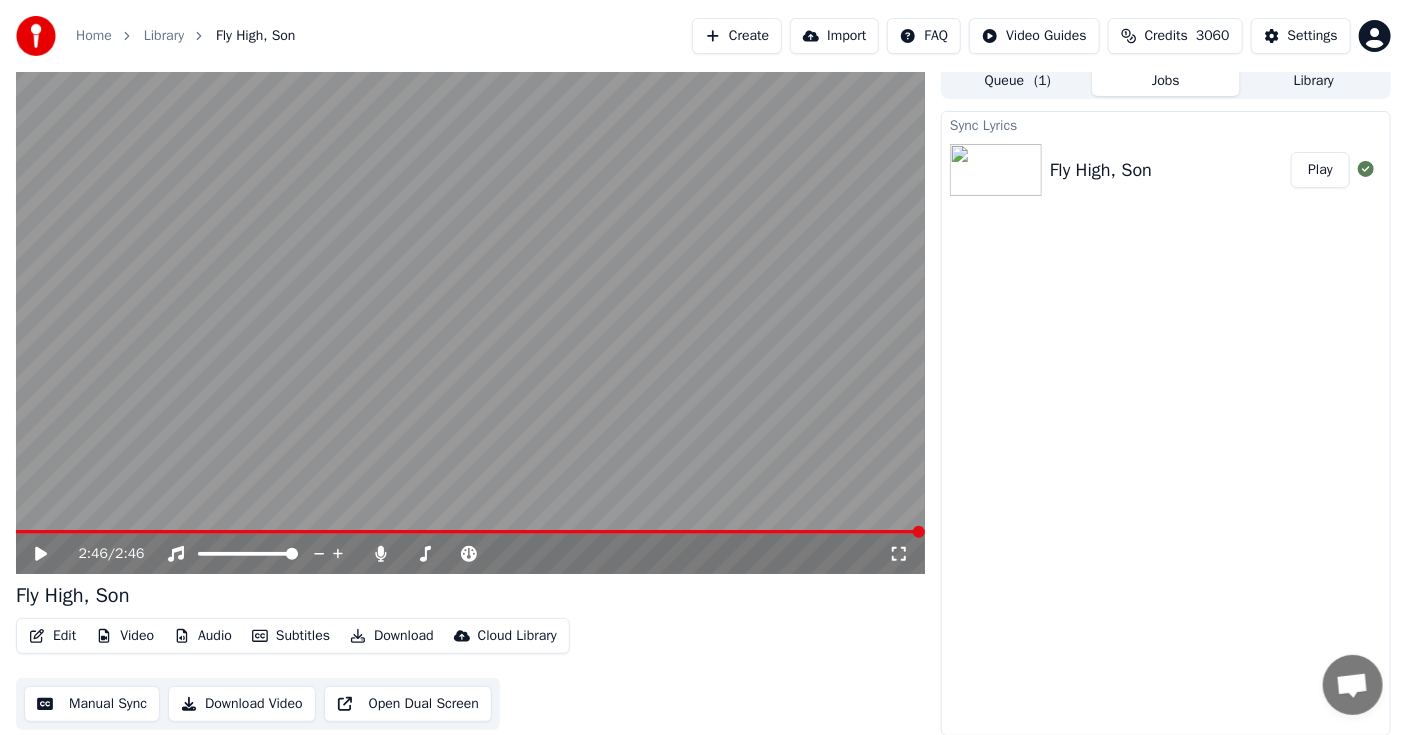 scroll, scrollTop: 0, scrollLeft: 0, axis: both 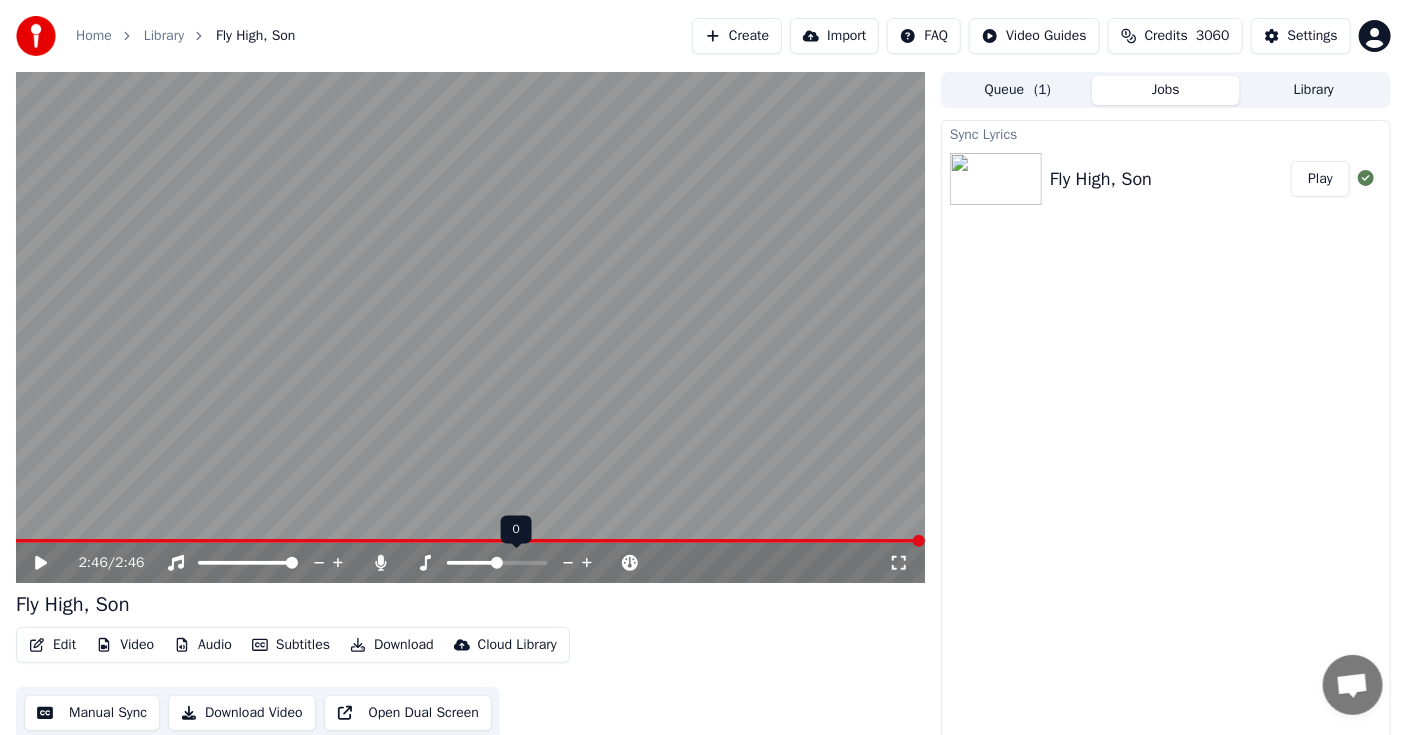 click 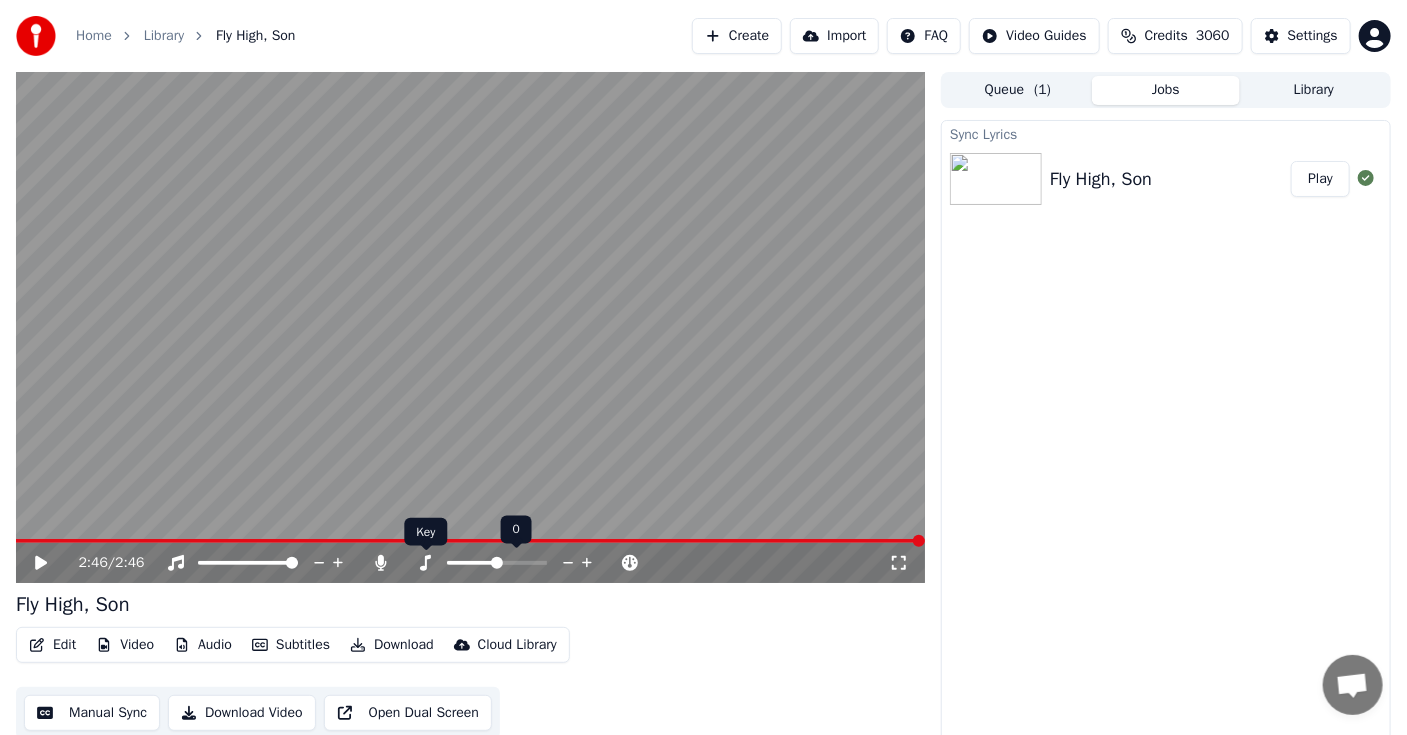 click 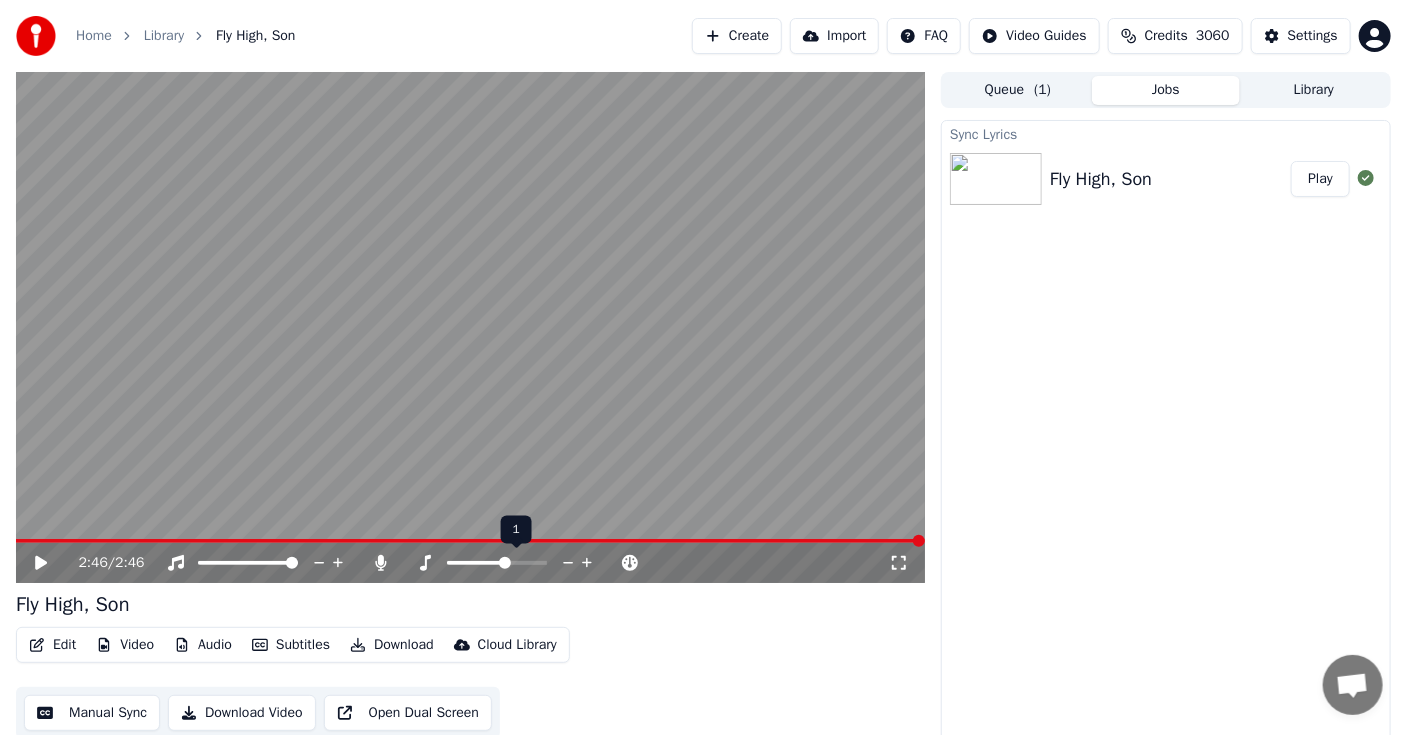 click at bounding box center (505, 563) 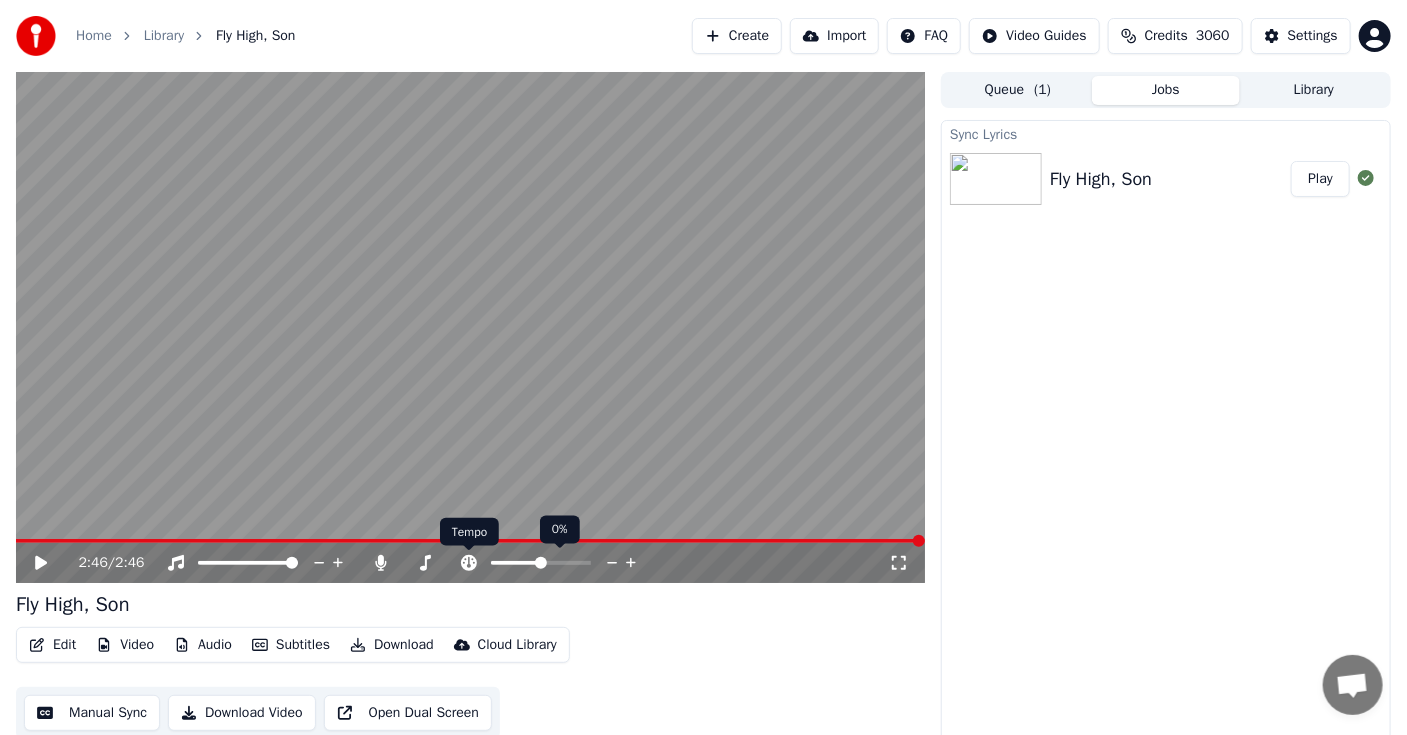 click 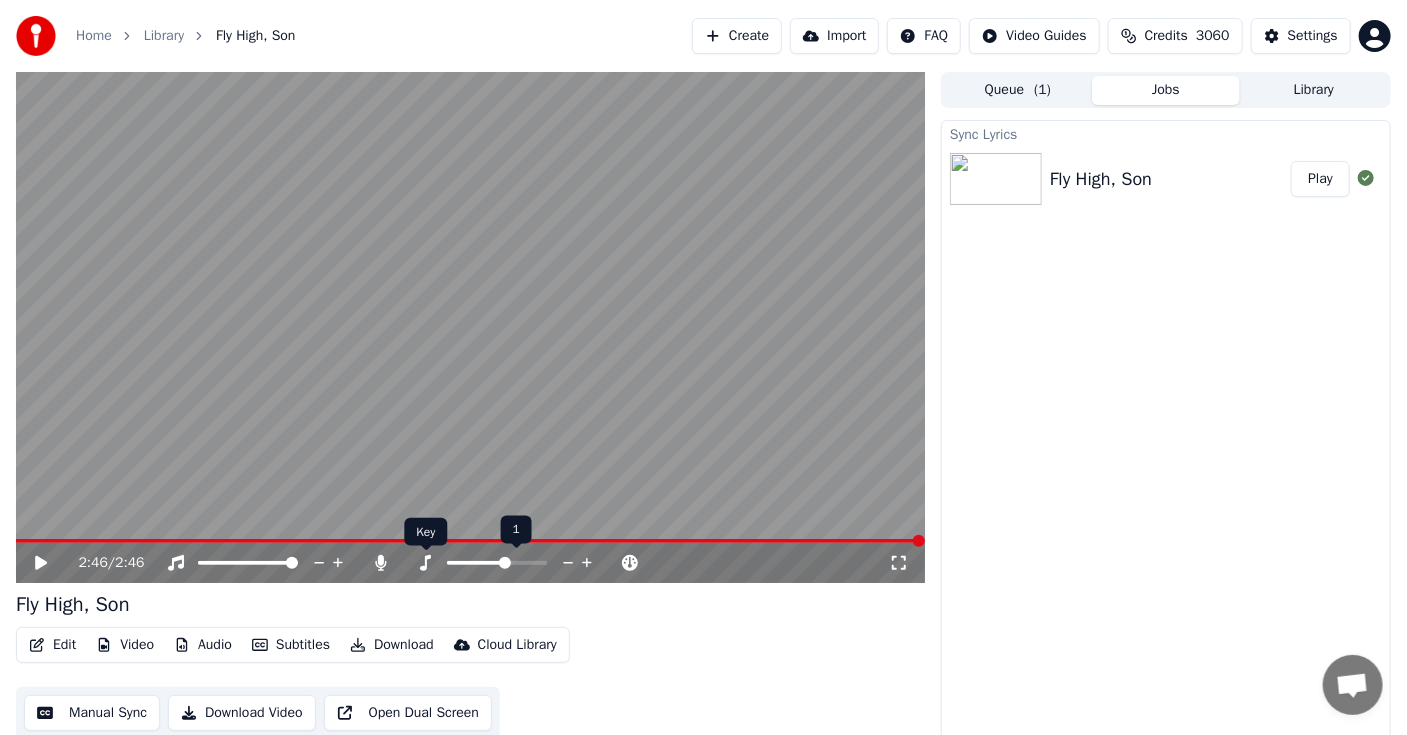 click 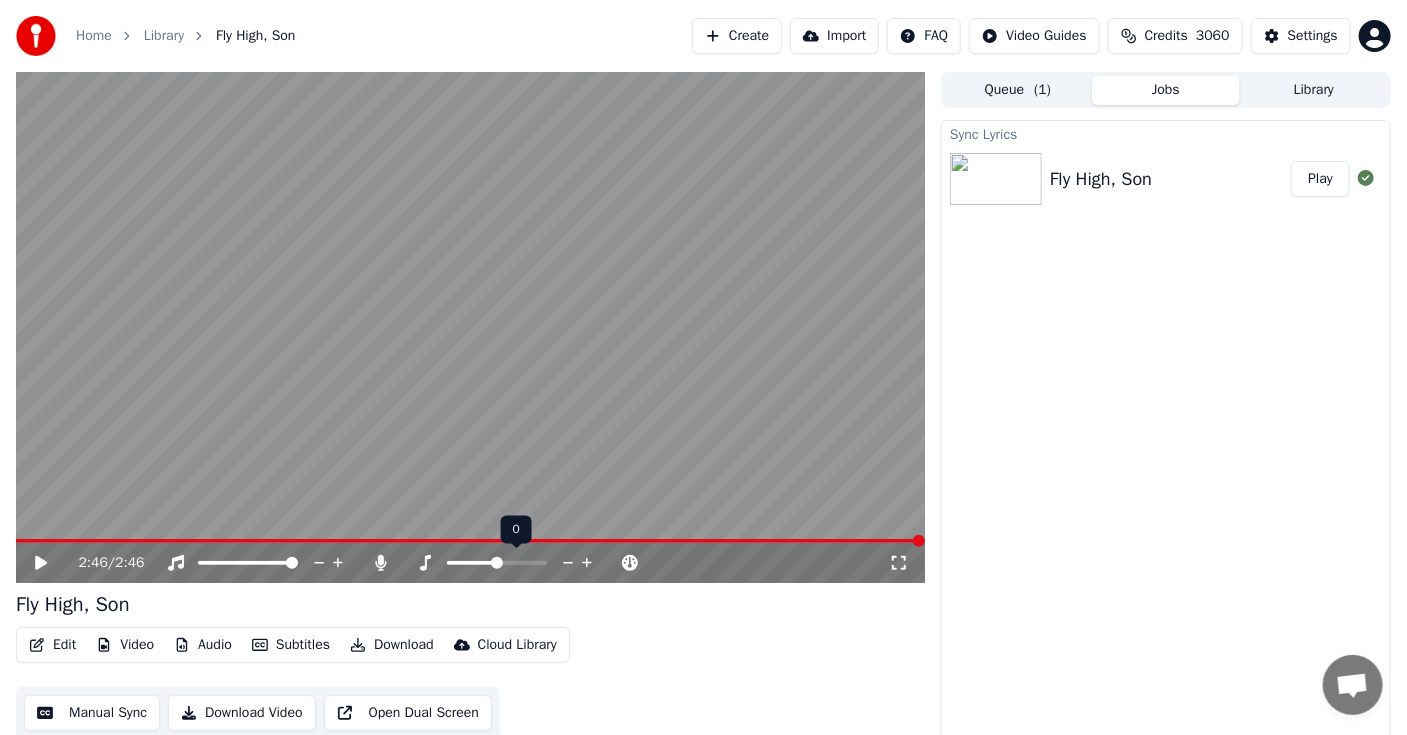 click 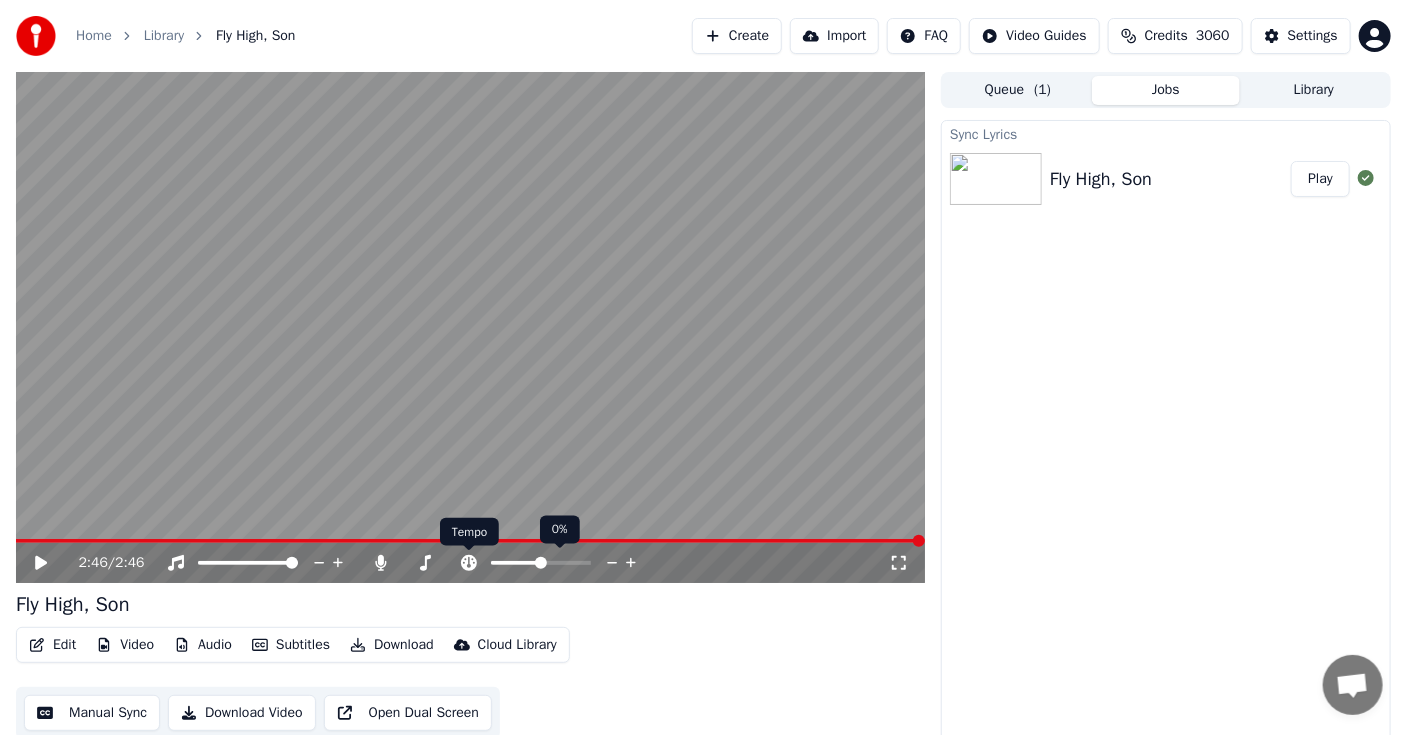 click 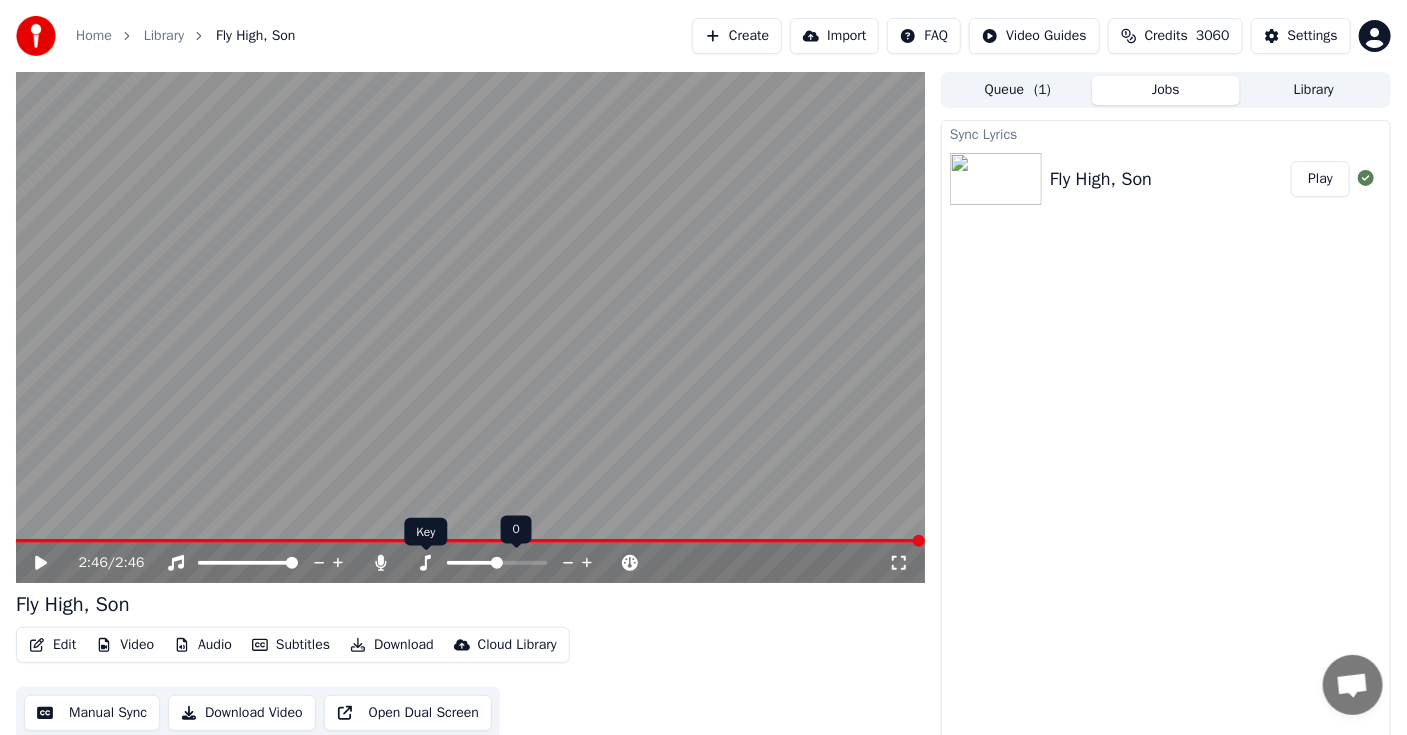click 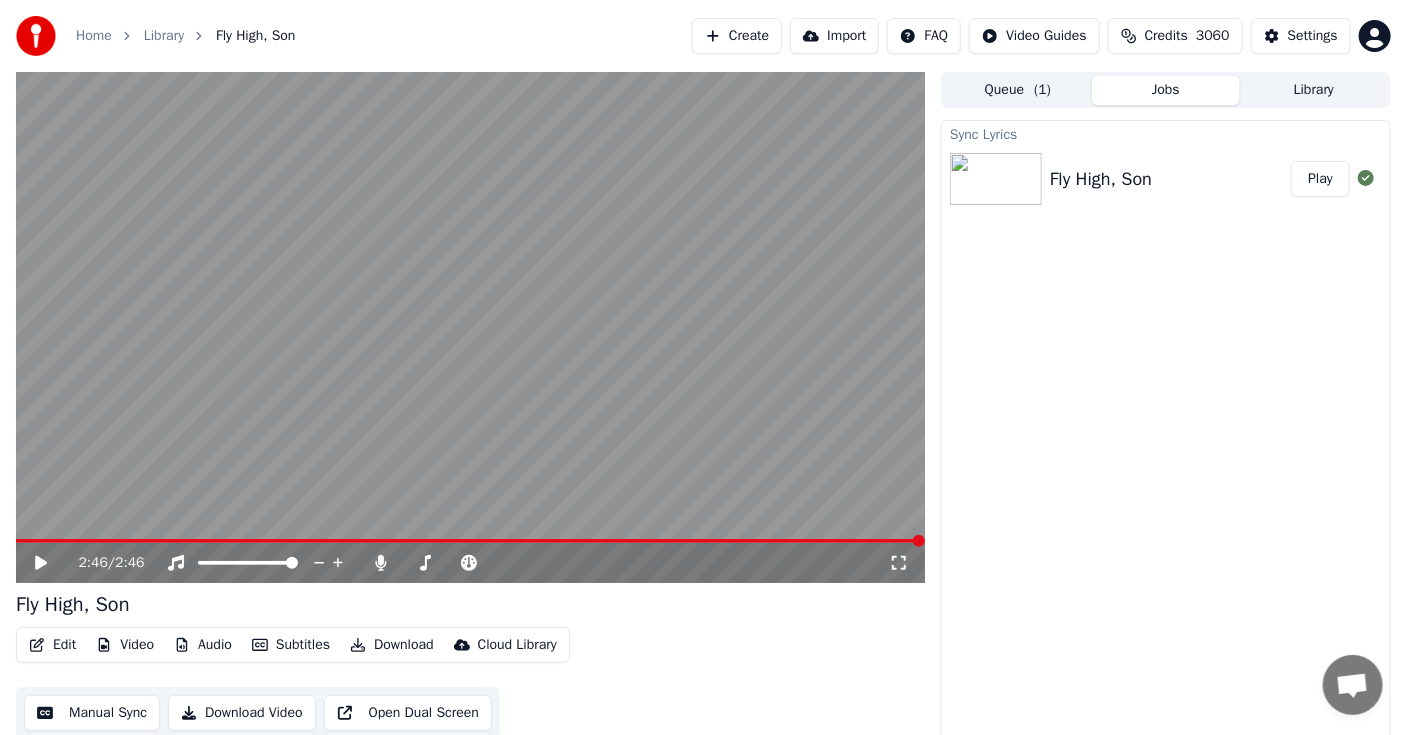click on "Home Library Fly High, Son Create Import FAQ Video Guides Credits 3060 Settings 2:46  /  2:46 Fly High, Son Edit Video Audio Subtitles Download Cloud Library Manual Sync Download Video Open Dual Screen Queue ( 1 ) Jobs Library Sync Lyrics Fly High, Son Play" at bounding box center (703, 367) 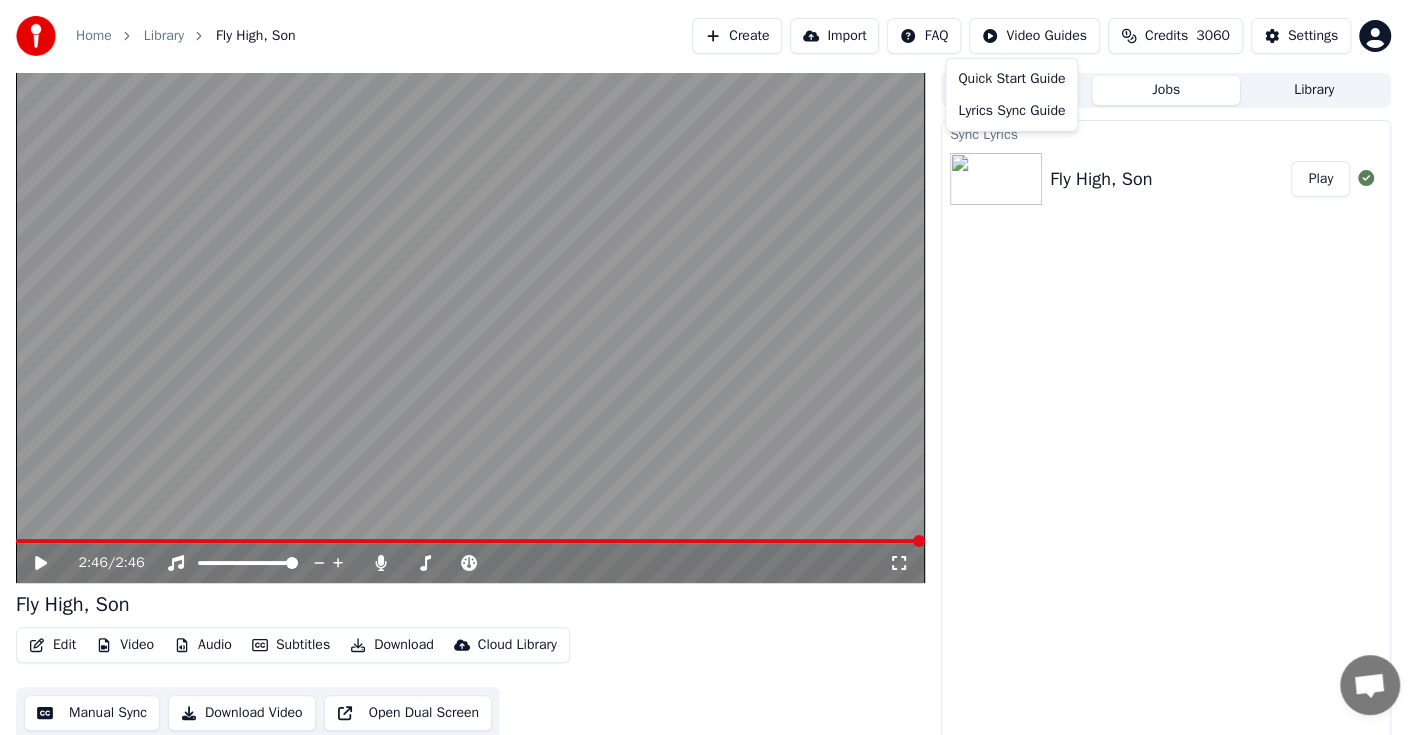 click on "Home Library Fly High, Son Create Import FAQ Video Guides Credits 3060 Settings 2:46  /  2:46 Fly High, Son Edit Video Audio Subtitles Download Cloud Library Manual Sync Download Video Open Dual Screen Queue ( 1 ) Jobs Library Sync Lyrics Fly High, Son Play Quick Start Guide Lyrics Sync Guide" at bounding box center (712, 367) 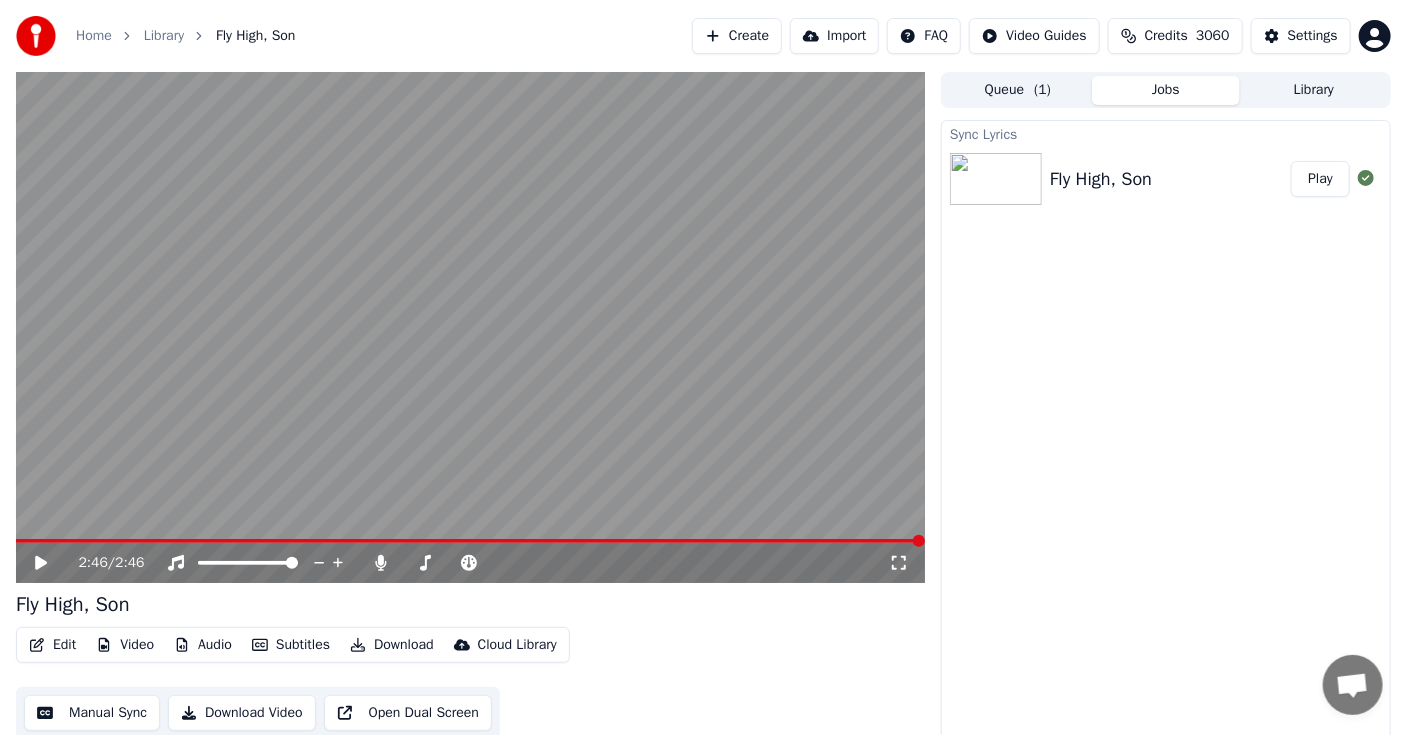 click on "Home Library Fly High, Son Create Import FAQ Video Guides Credits 3060 Settings 2:46  /  2:46 Fly High, Son Edit Video Audio Subtitles Download Cloud Library Manual Sync Download Video Open Dual Screen Queue ( 1 ) Jobs Library Sync Lyrics Fly High, Son Play" at bounding box center [703, 367] 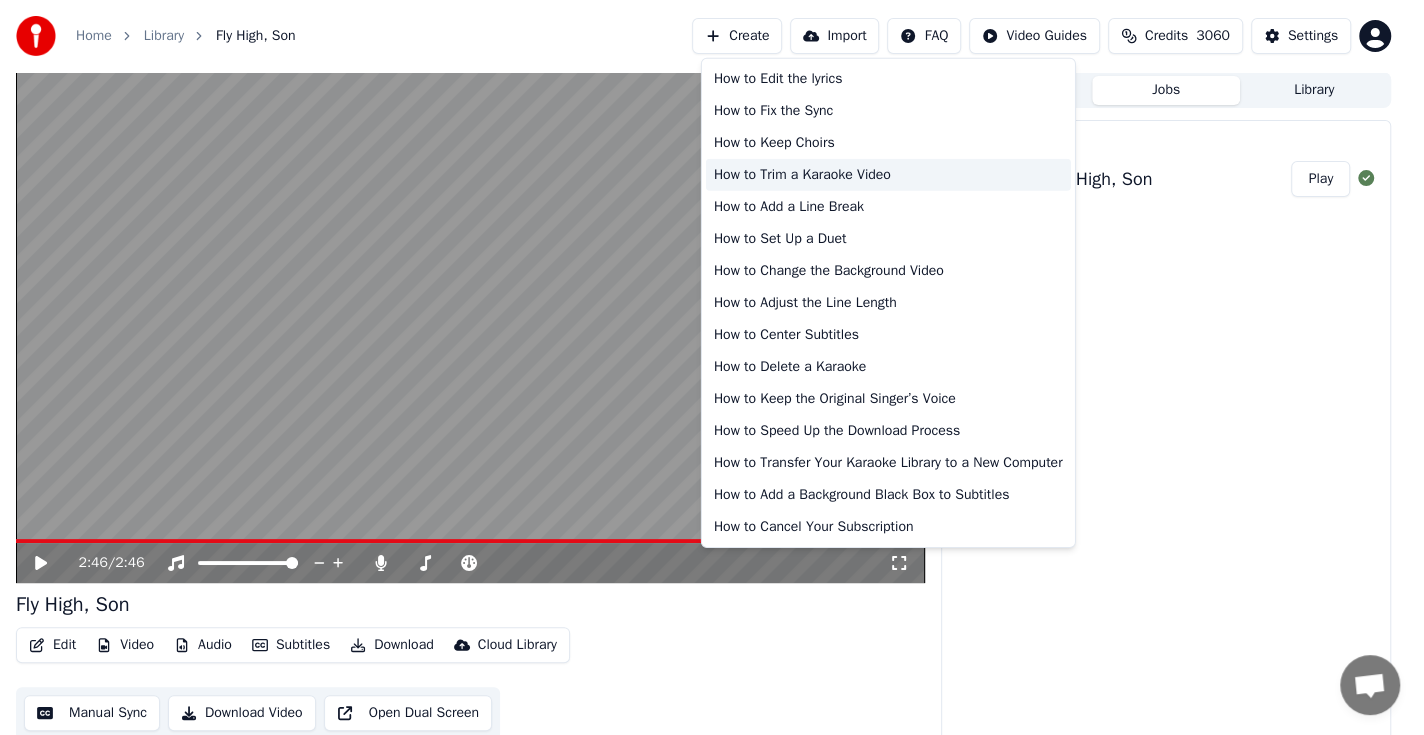 click on "How to Trim a Karaoke Video" at bounding box center (888, 175) 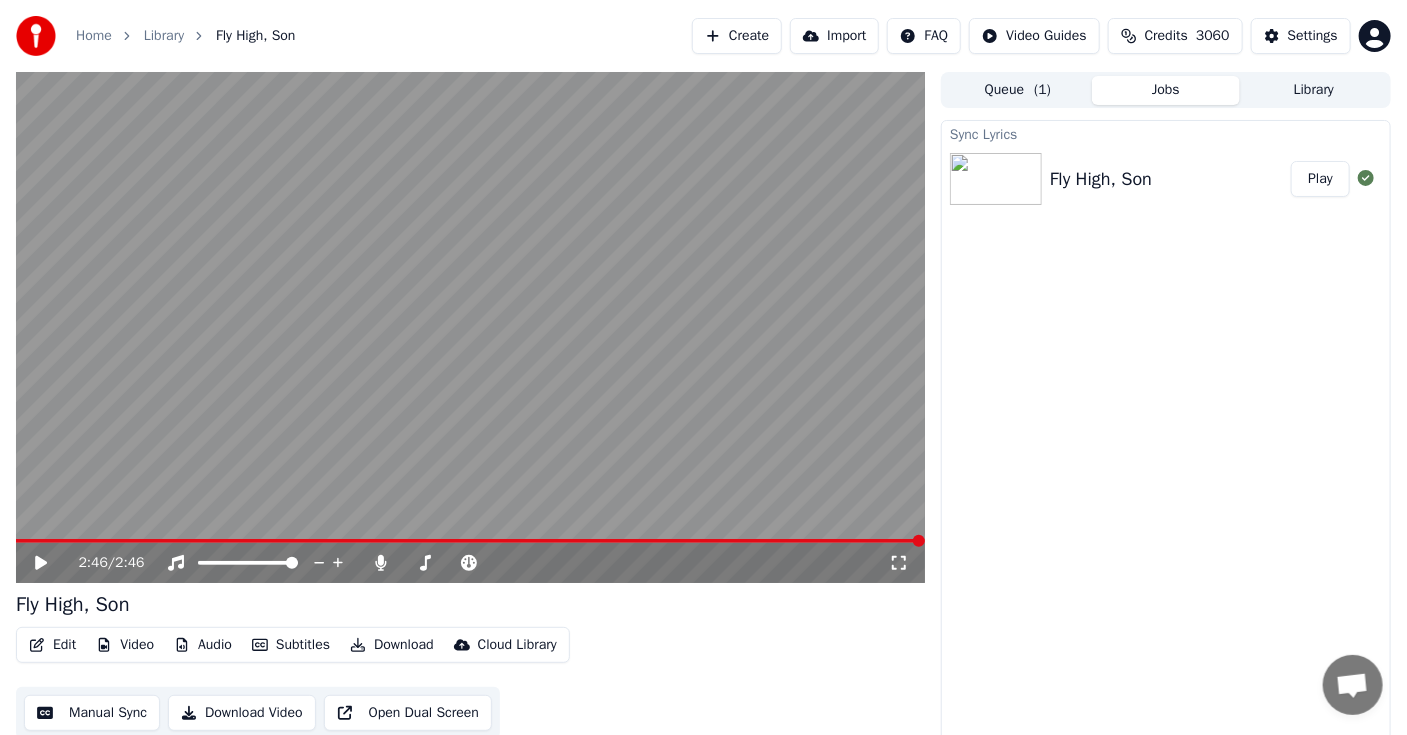 click on "Import" at bounding box center [834, 36] 